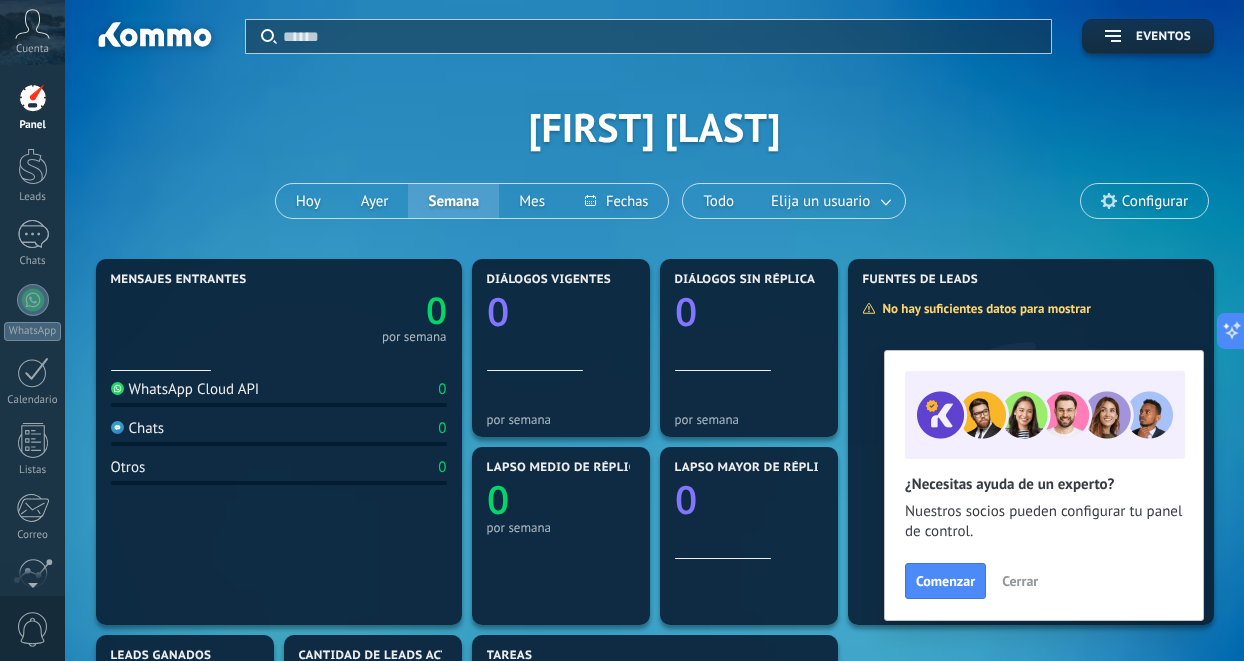 scroll, scrollTop: 0, scrollLeft: 0, axis: both 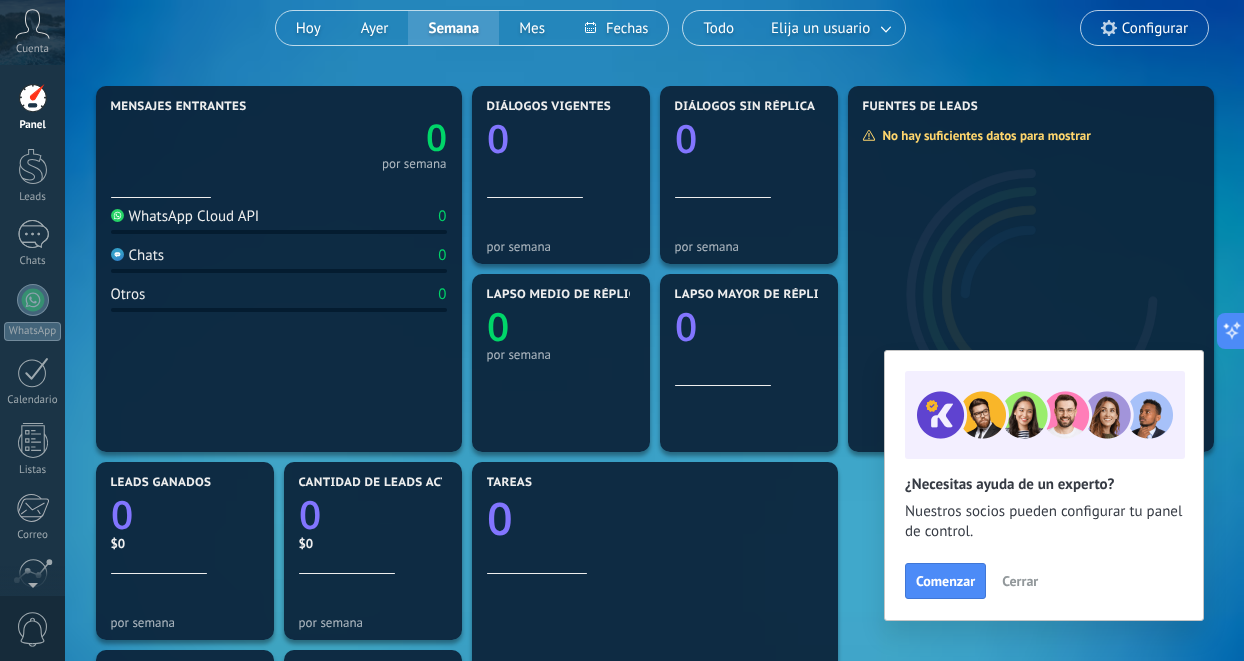 click on "Cerrar" at bounding box center (1020, 581) 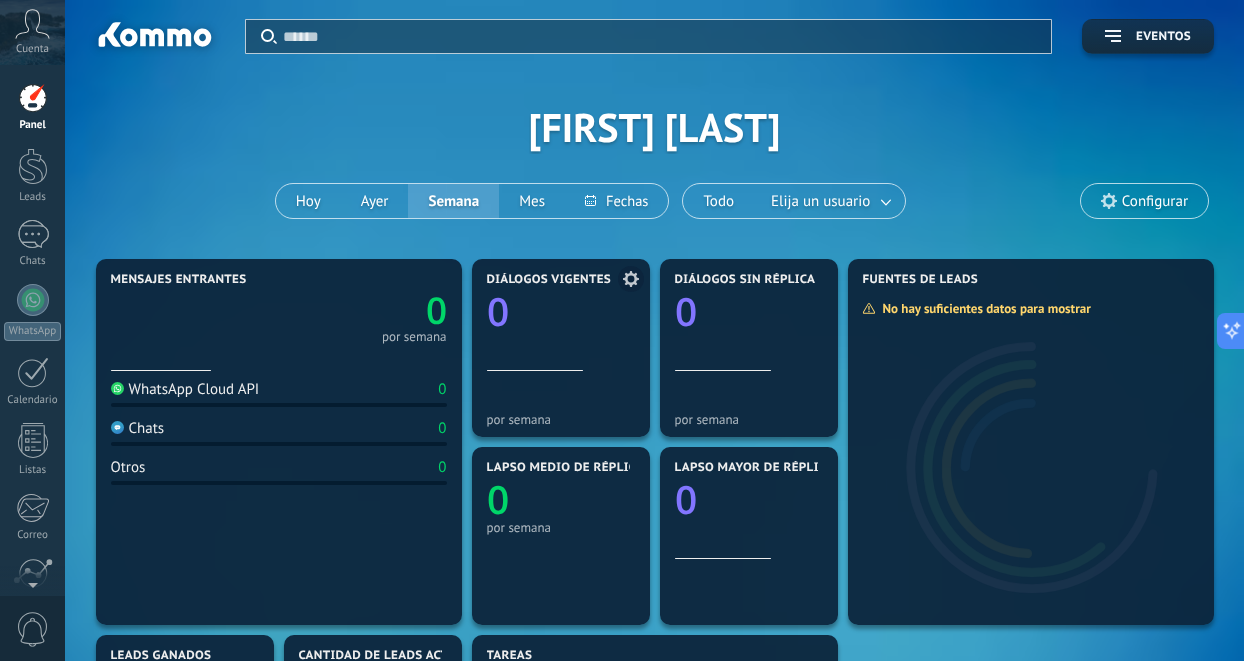 scroll, scrollTop: 0, scrollLeft: 0, axis: both 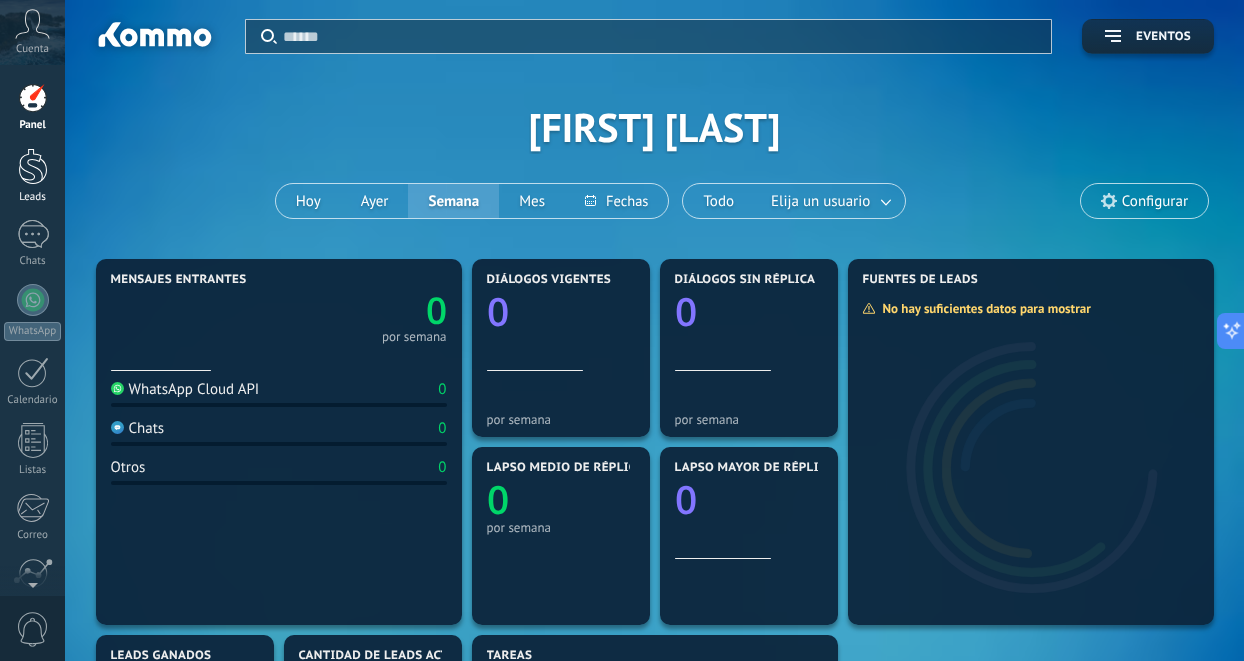 click at bounding box center (33, 166) 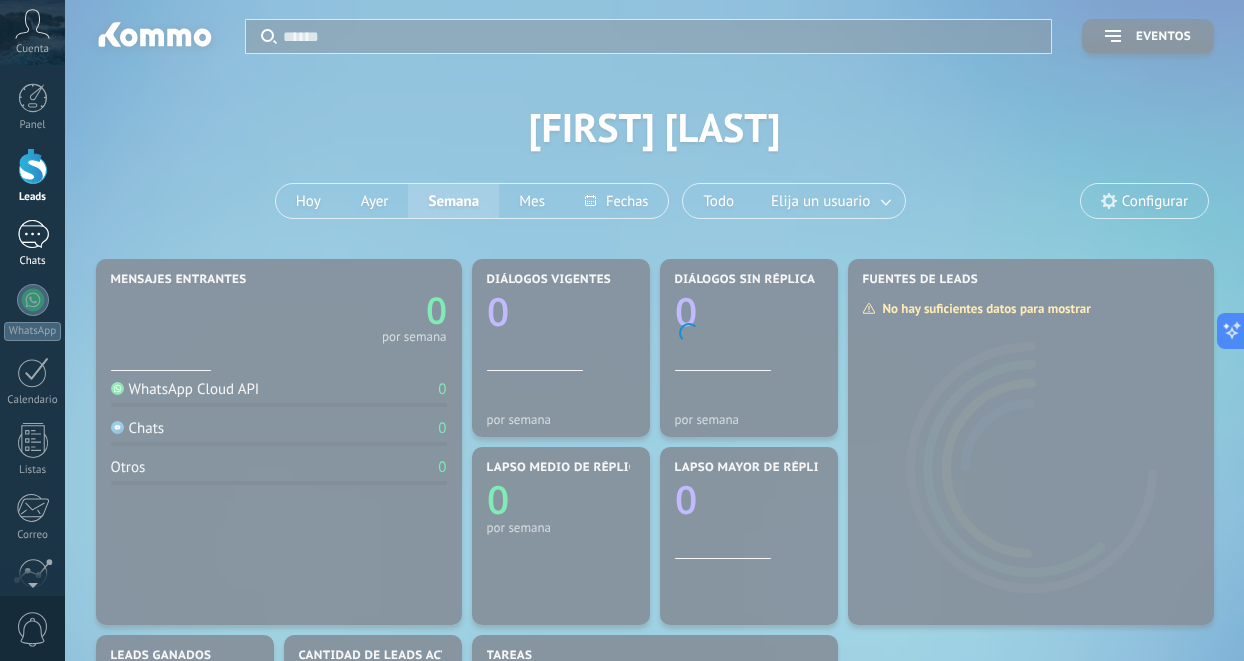click on "Chats" at bounding box center [33, 261] 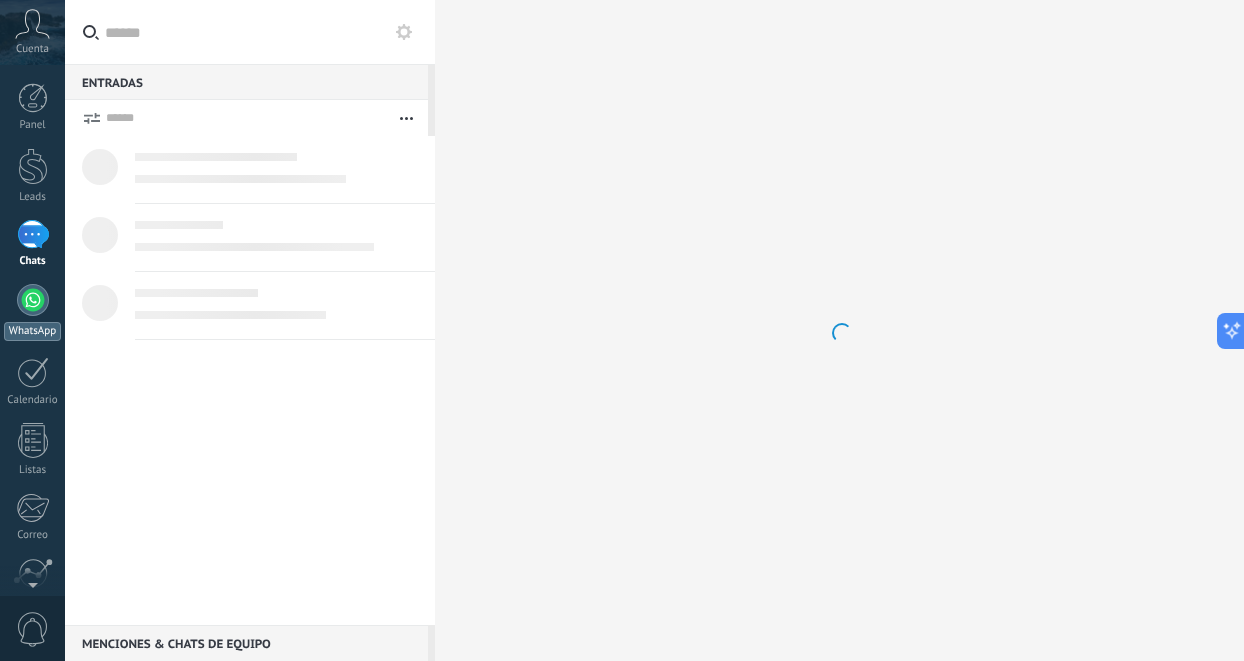 click at bounding box center [33, 300] 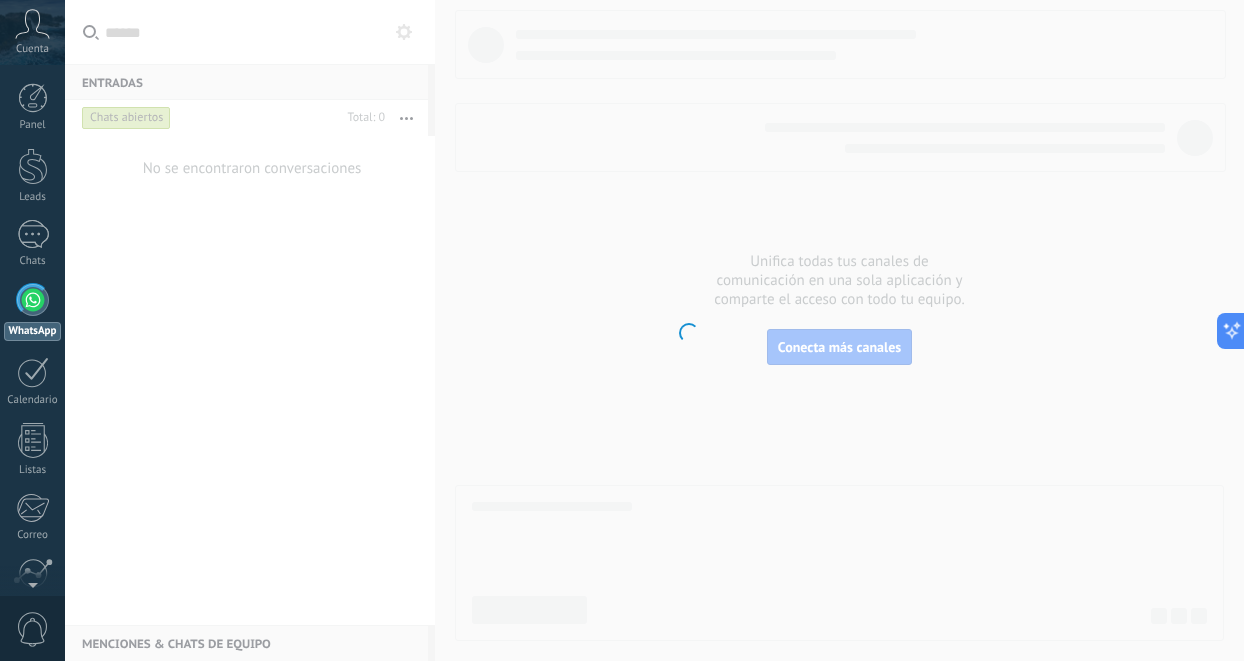 click on "Cuenta" at bounding box center [32, 49] 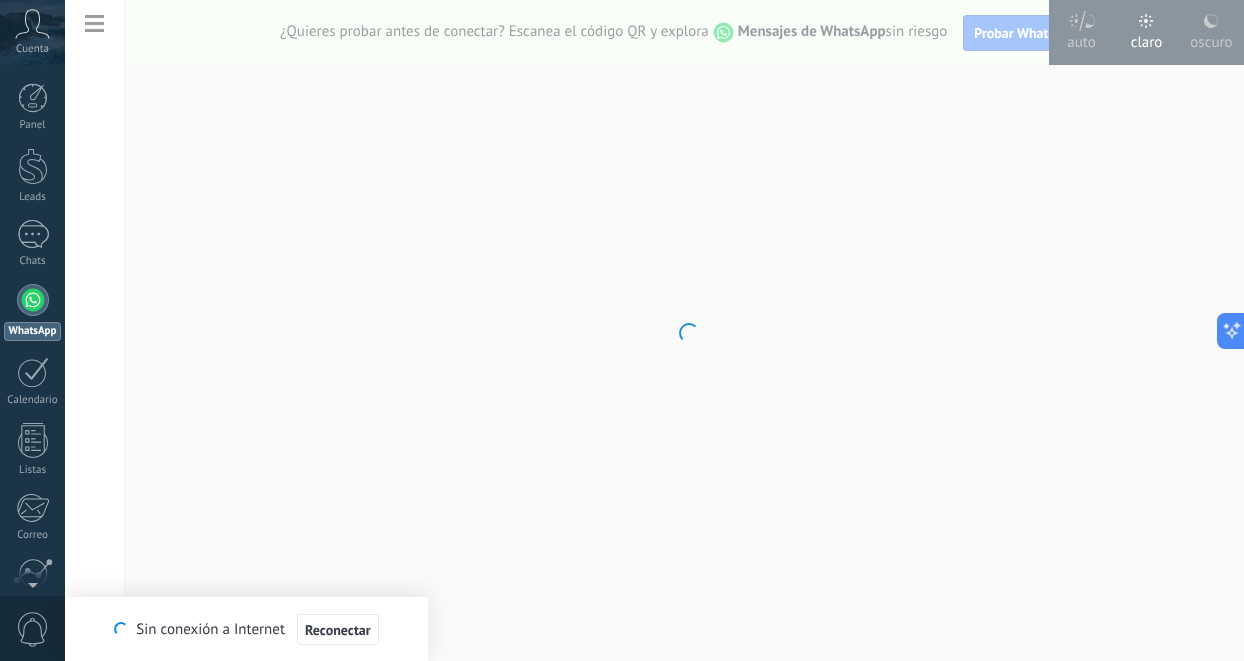 click on ".abccls-1,.abccls-2{fill-rule:evenodd}.abccls-2{fill:#fff} .abfcls-1{fill:none}.abfcls-2{fill:#fff} .abncls-1{isolation:isolate}.abncls-2{opacity:.06}.abncls-2,.abncls-3,.abncls-6{mix-blend-mode:multiply}.abncls-3{opacity:.15}.abncls-4,.abncls-8{fill:#fff}.abncls-5{fill:url(#abnlinear-gradient)}.abncls-6{opacity:.04}.abncls-7{fill:url(#abnlinear-gradient-2)}.abncls-8{fill-rule:evenodd} .abqst0{fill:#ffa200} .abwcls-1{fill:#252525} .cls-1{isolation:isolate} .acicls-1{fill:none} .aclcls-1{fill:#232323} .acnst0{display:none} .addcls-1,.addcls-2{fill:none;stroke-miterlimit:10}.addcls-1{stroke:#dfe0e5}.addcls-2{stroke:#a1a7ab} .adecls-1,.adecls-2{fill:none;stroke-miterlimit:10}.adecls-1{stroke:#dfe0e5}.adecls-2{stroke:#a1a7ab} .adqcls-1{fill:#8591a5;fill-rule:evenodd} .aeccls-1{fill:#5c9f37} .aeecls-1{fill:#f86161} .aejcls-1{fill:#8591a5;fill-rule:evenodd} .aekcls-1{fill-rule:evenodd} .aelcls-1{fill-rule:evenodd;fill:currentColor} .aemcls-1{fill-rule:evenodd;fill:currentColor} .aencls-2{fill:#f86161;opacity:.3}" at bounding box center [622, 330] 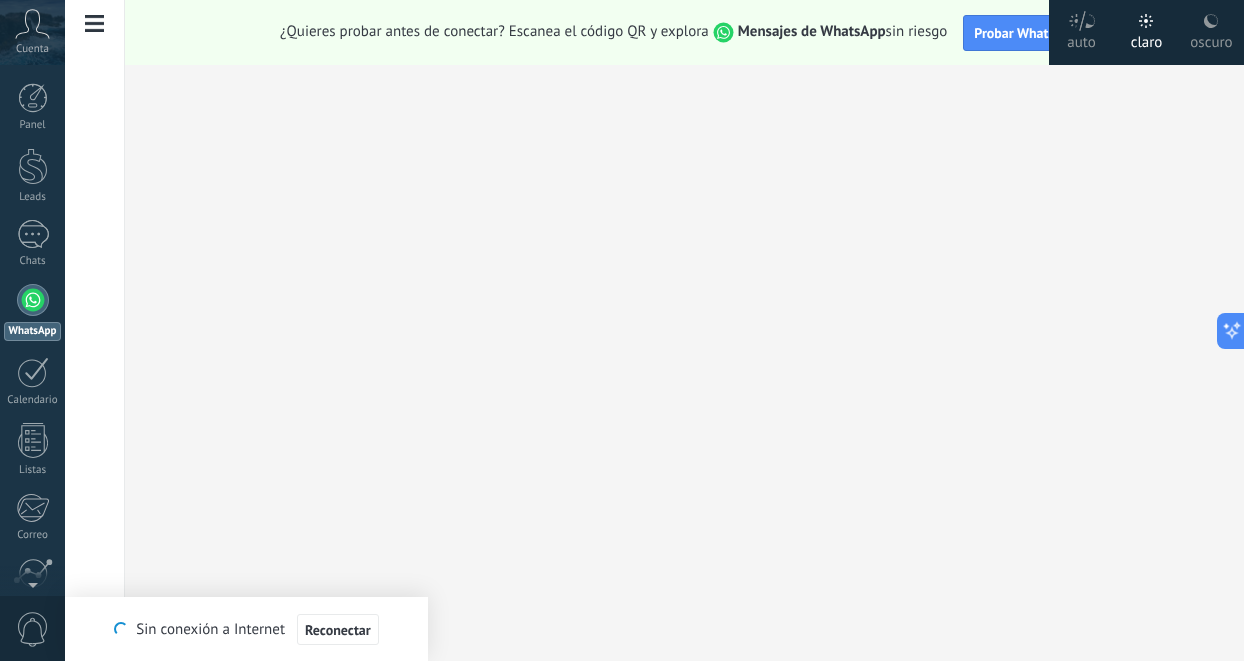 click at bounding box center [95, 24] 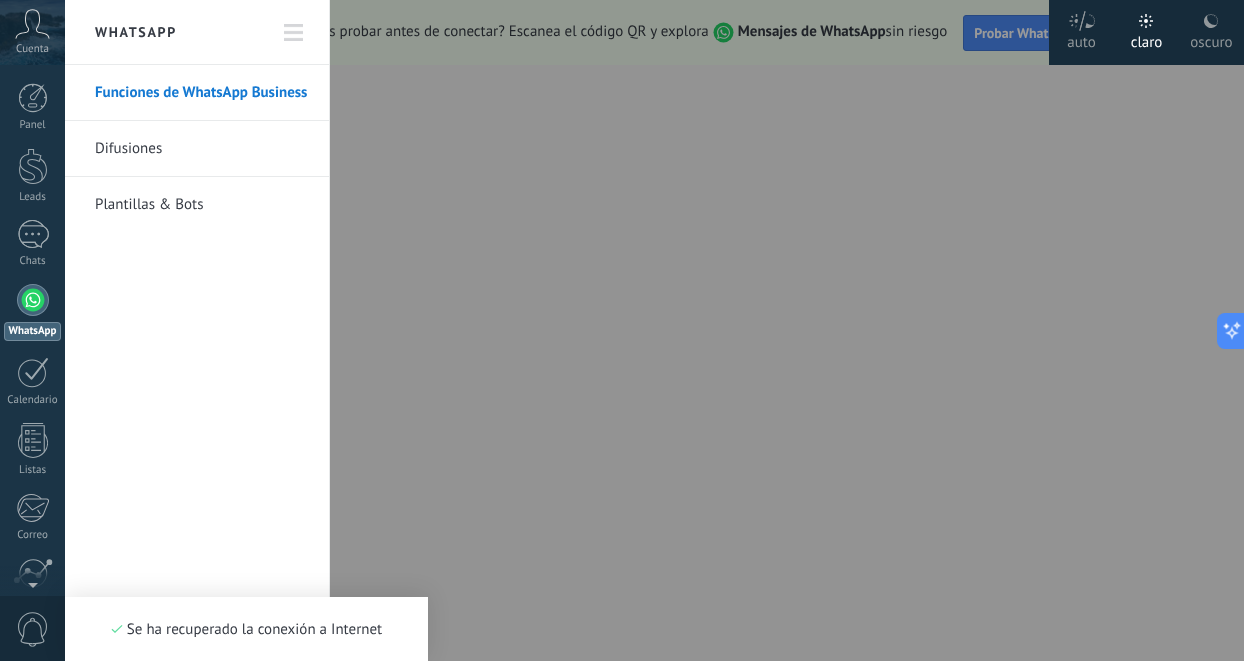 click on "Plantillas & Bots" at bounding box center [202, 205] 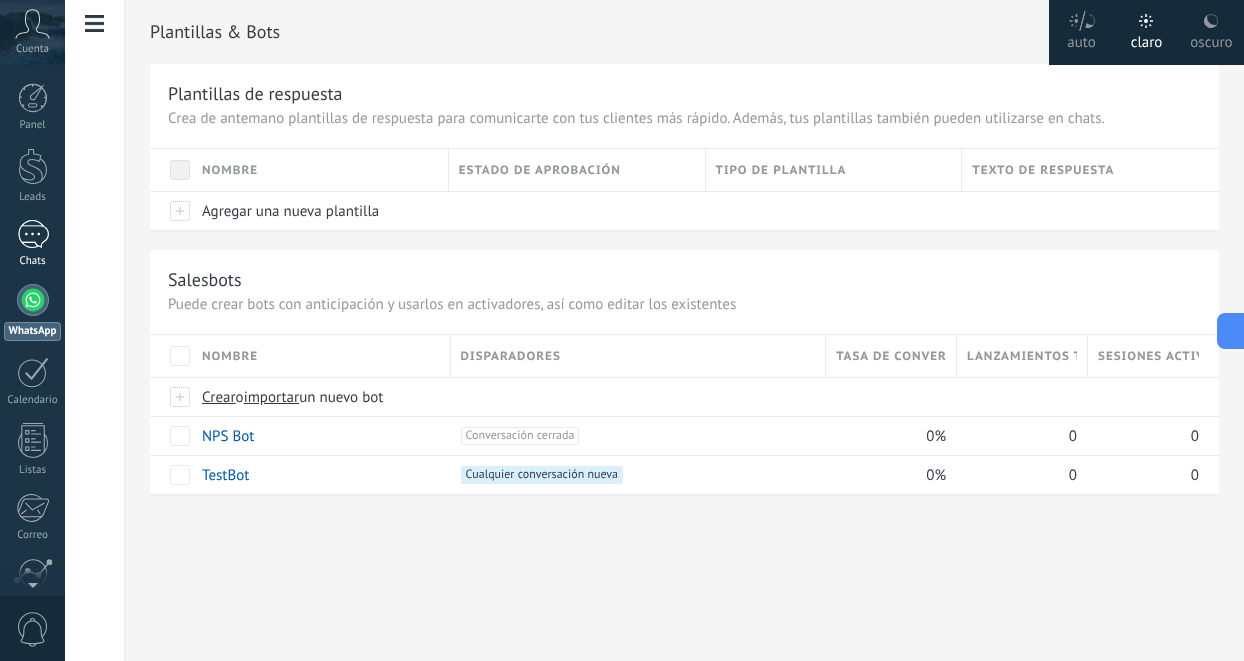 click at bounding box center (33, 234) 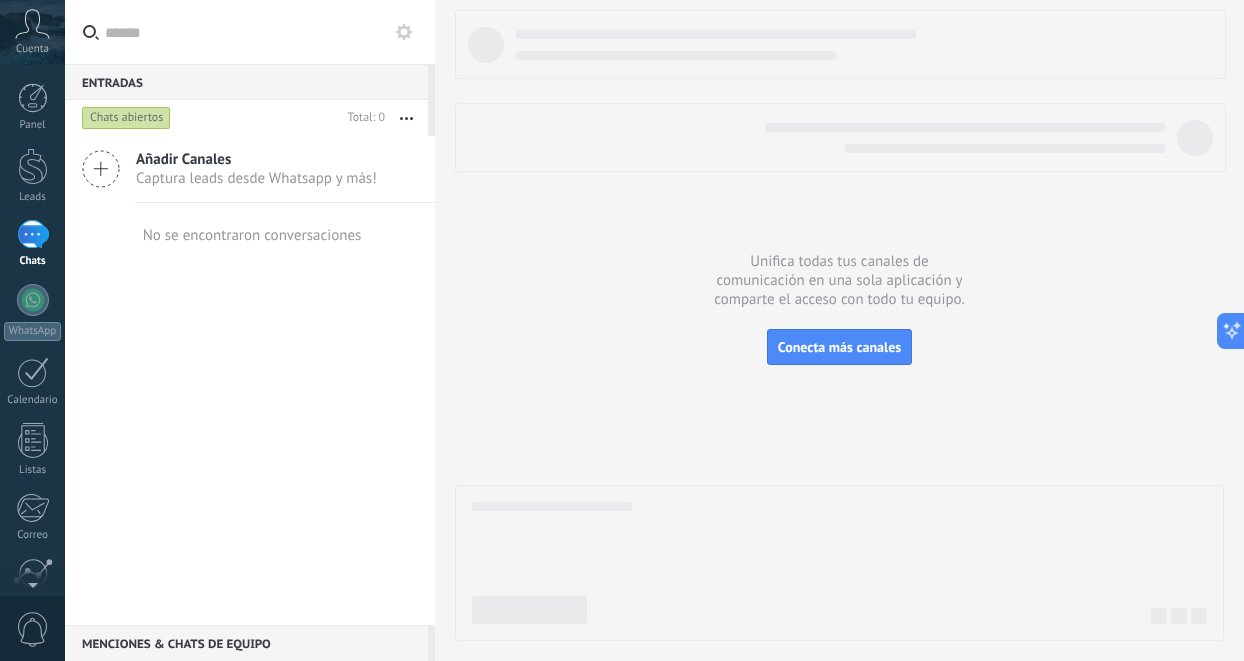 click at bounding box center (404, 32) 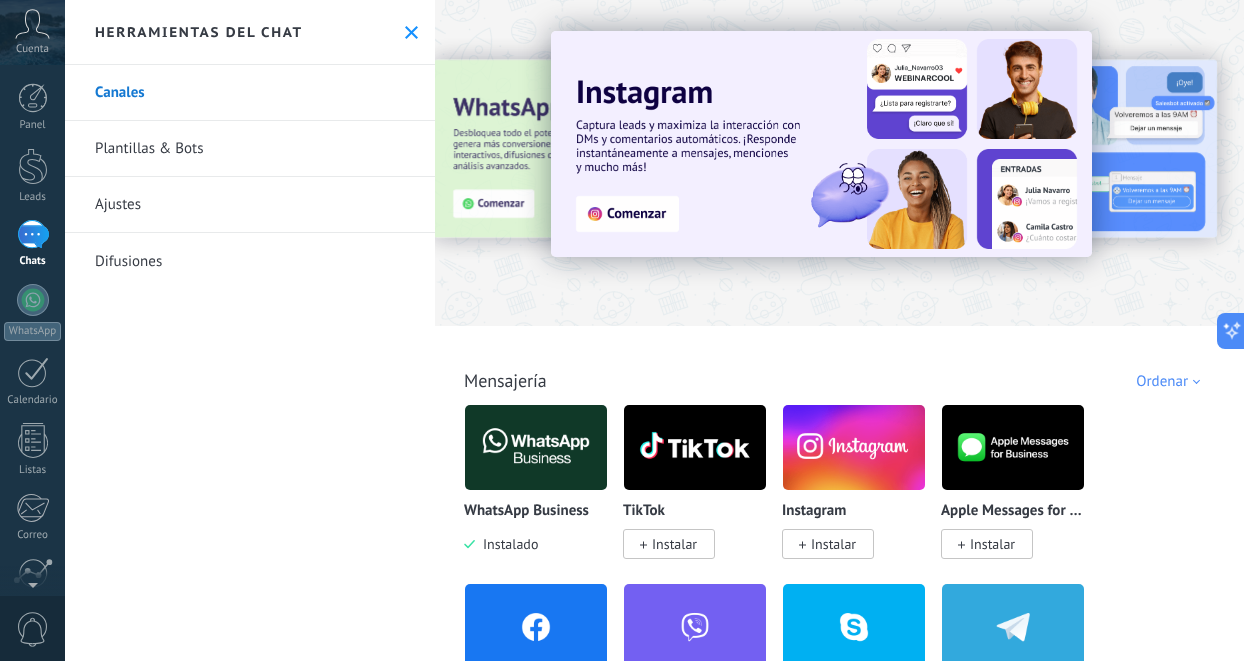 click on "Plantillas & Bots" at bounding box center (250, 149) 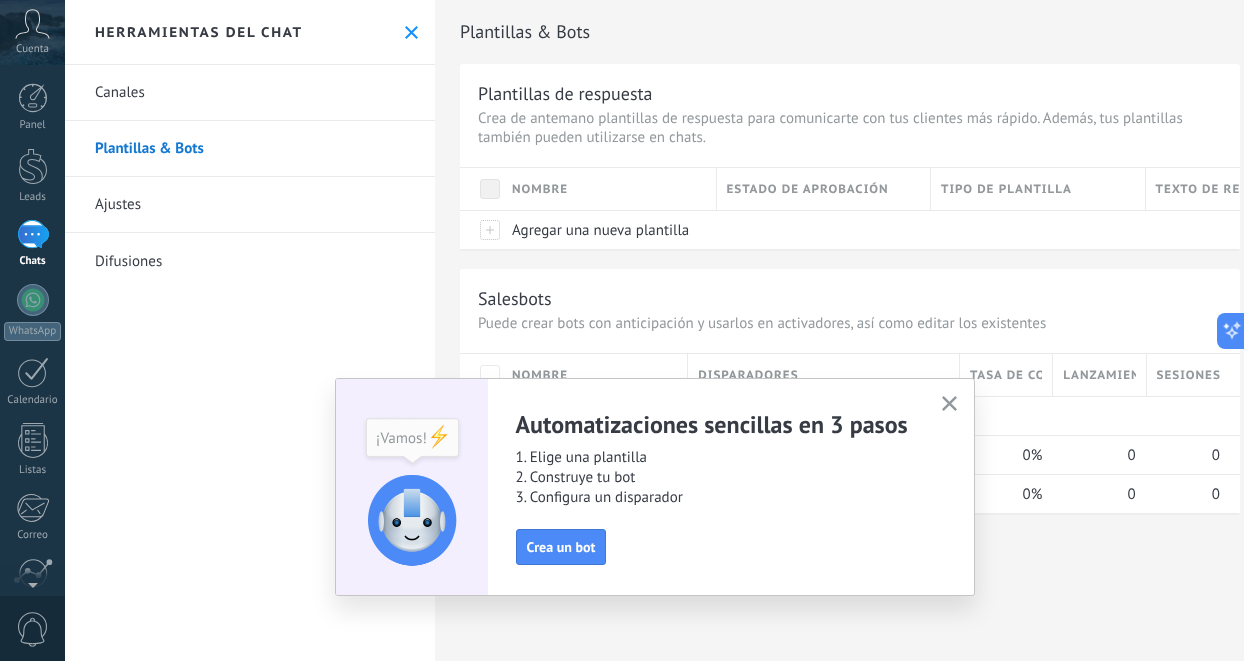 click at bounding box center (949, 404) 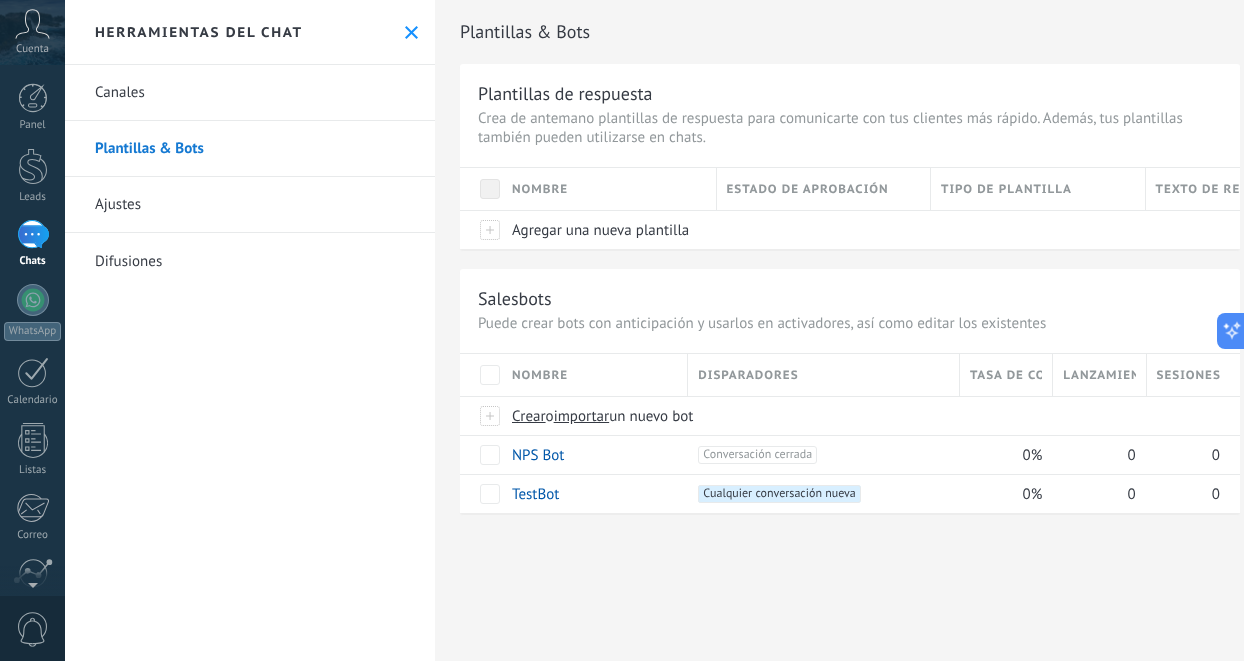 scroll, scrollTop: 0, scrollLeft: 0, axis: both 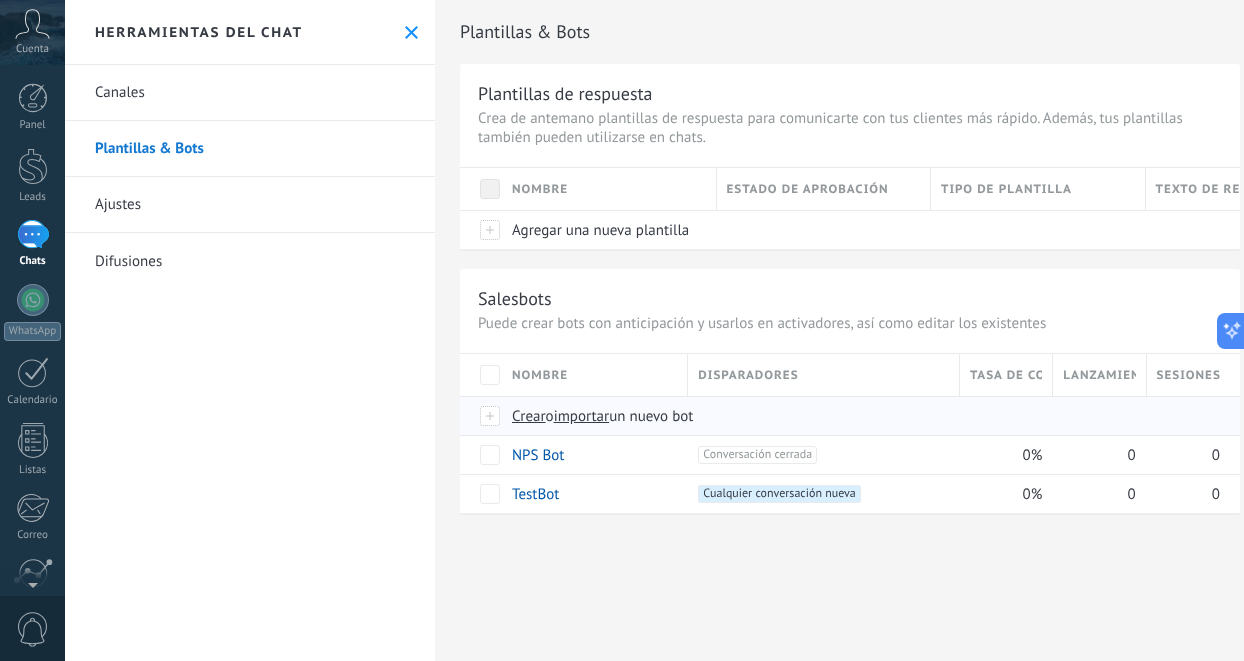 click on "Crear" at bounding box center [529, 416] 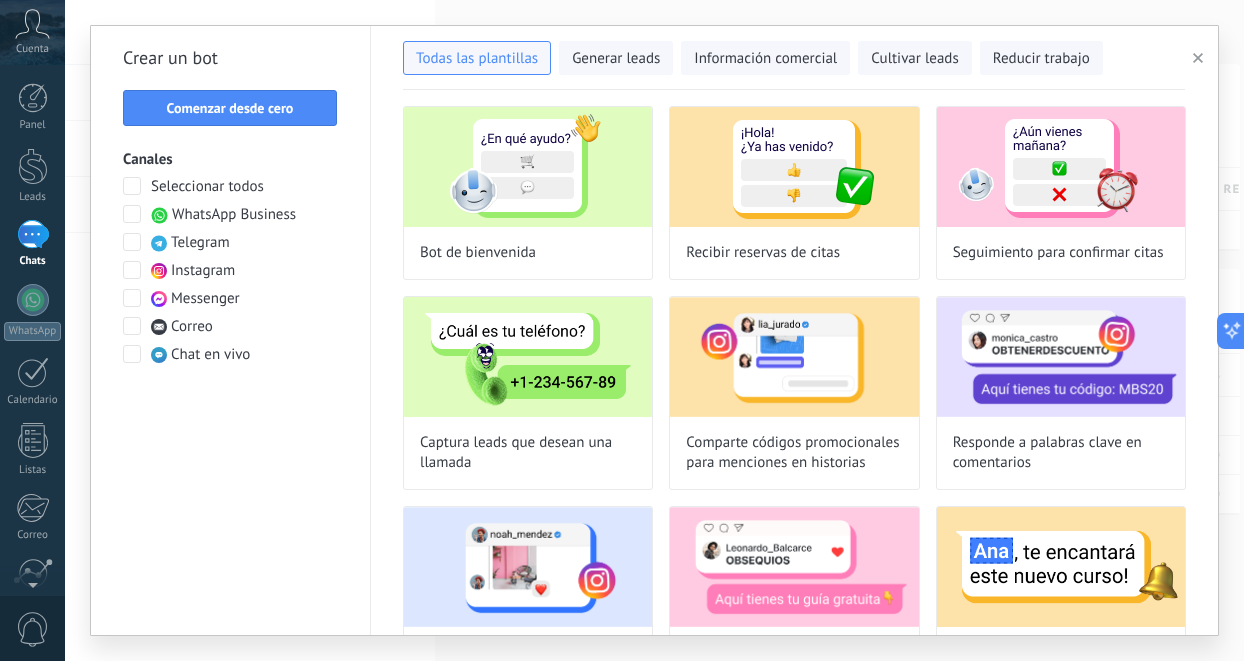 scroll, scrollTop: 0, scrollLeft: 0, axis: both 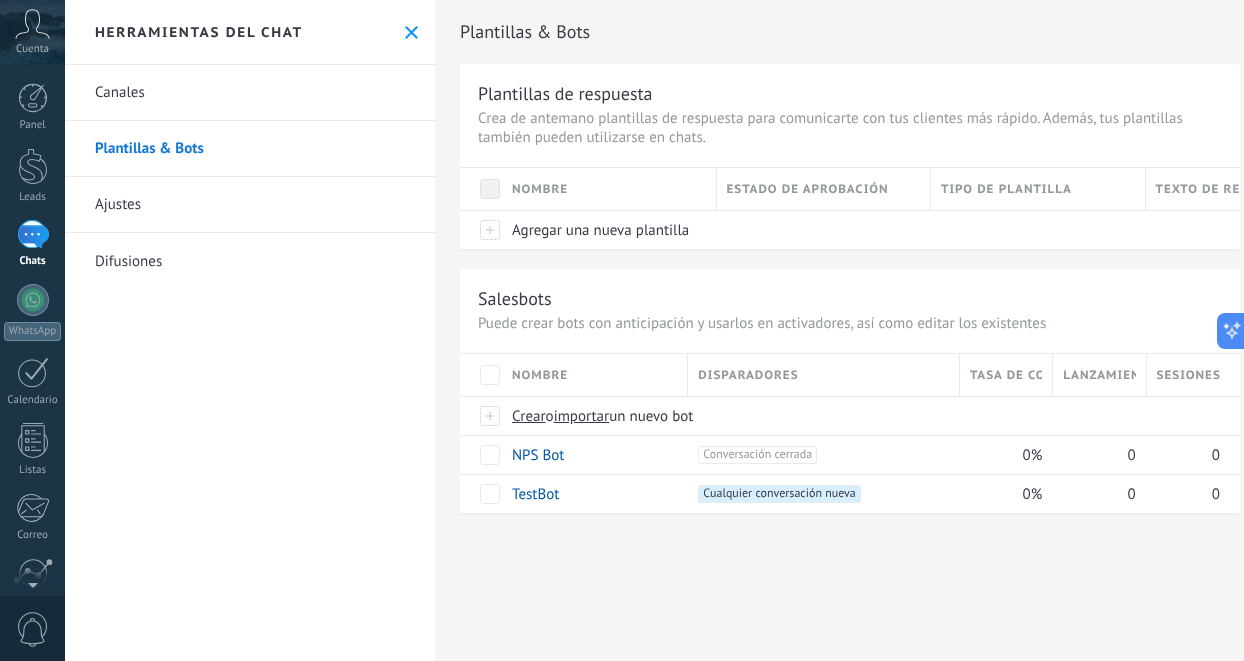 click on "Canales" at bounding box center (250, 93) 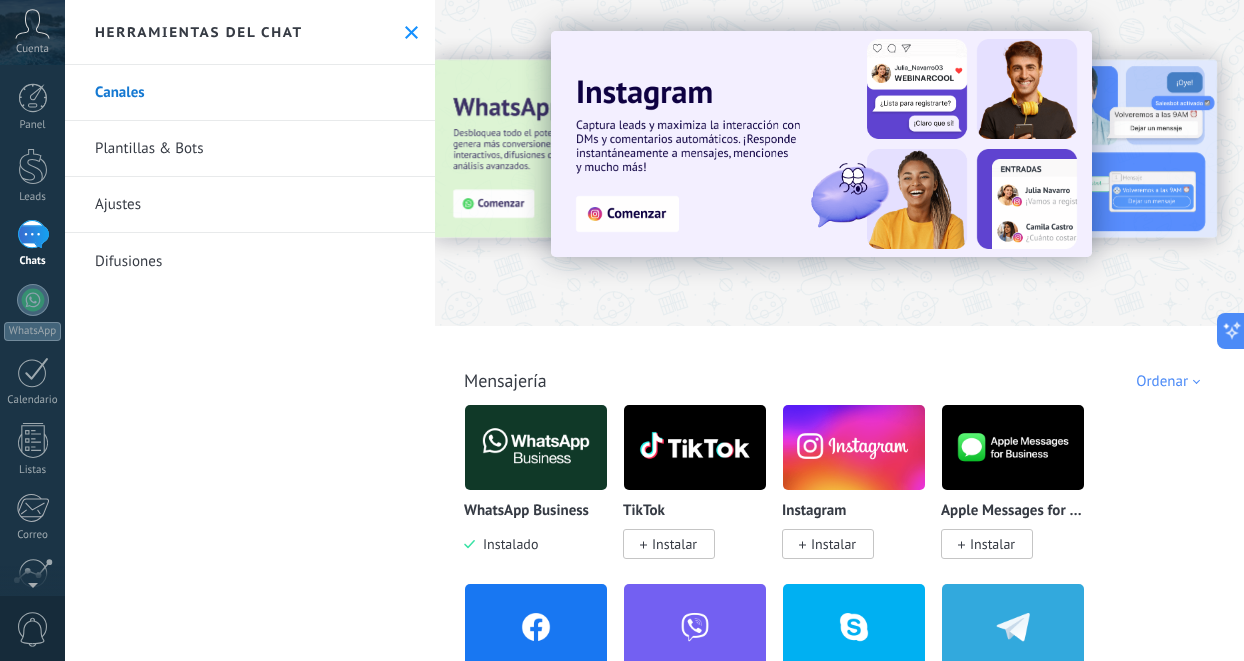 click on "Cuenta" at bounding box center (32, 32) 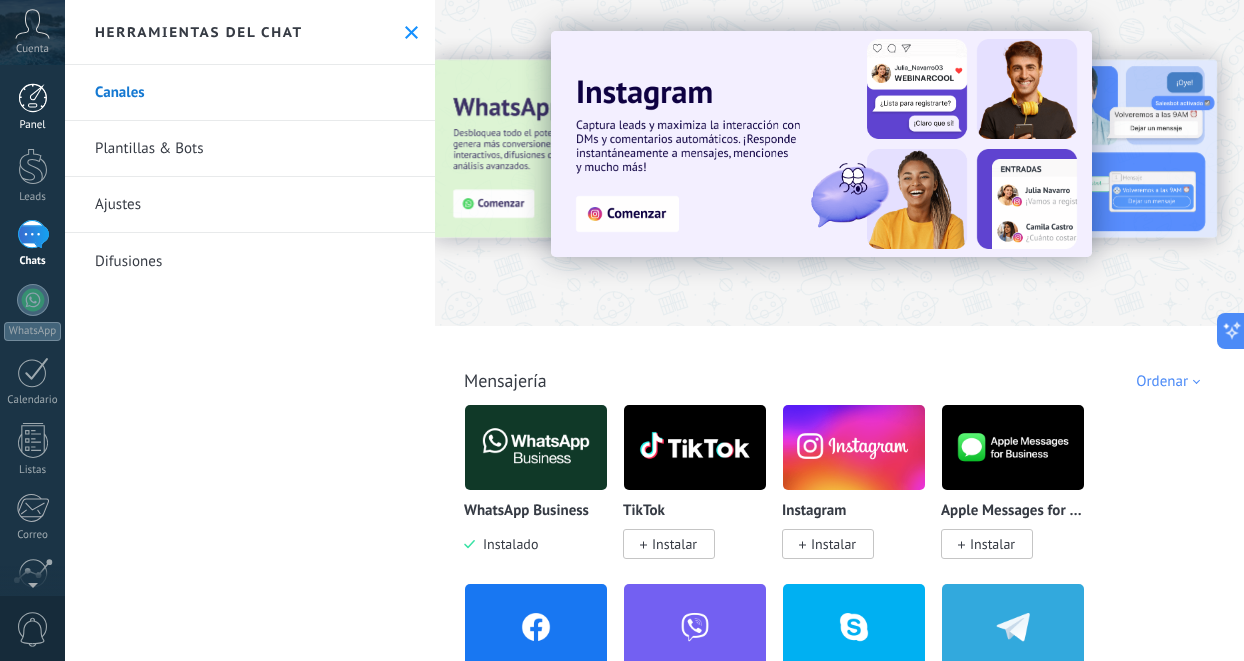 click at bounding box center (33, 98) 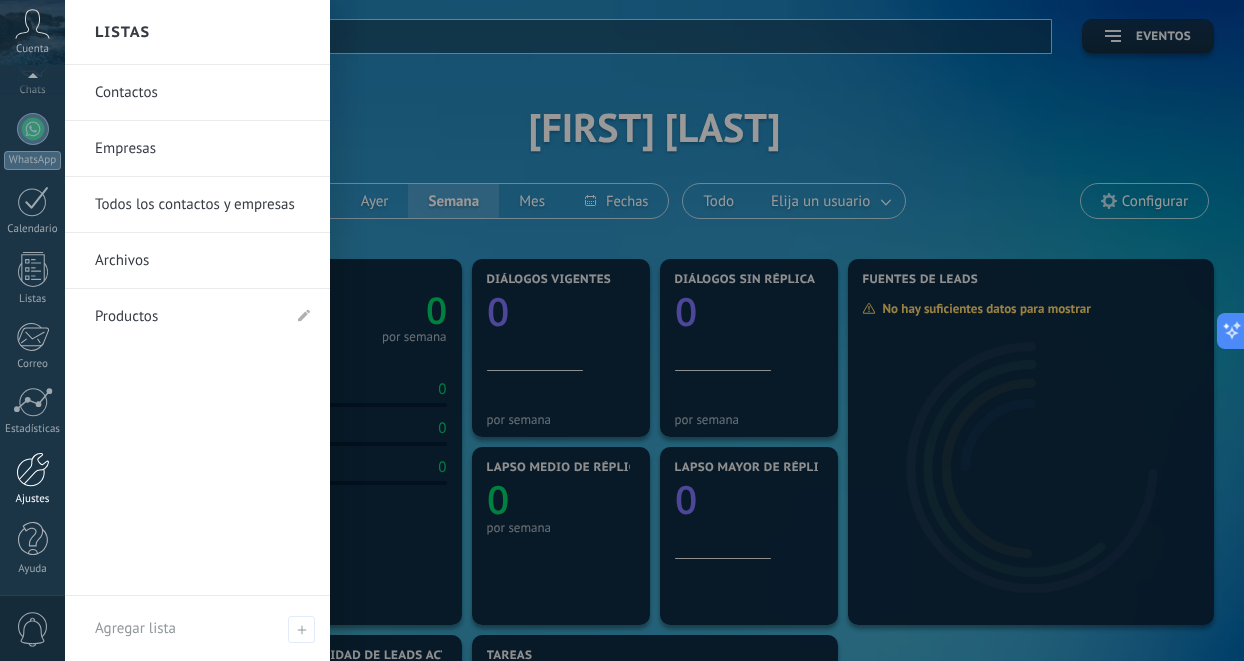 scroll, scrollTop: 171, scrollLeft: 0, axis: vertical 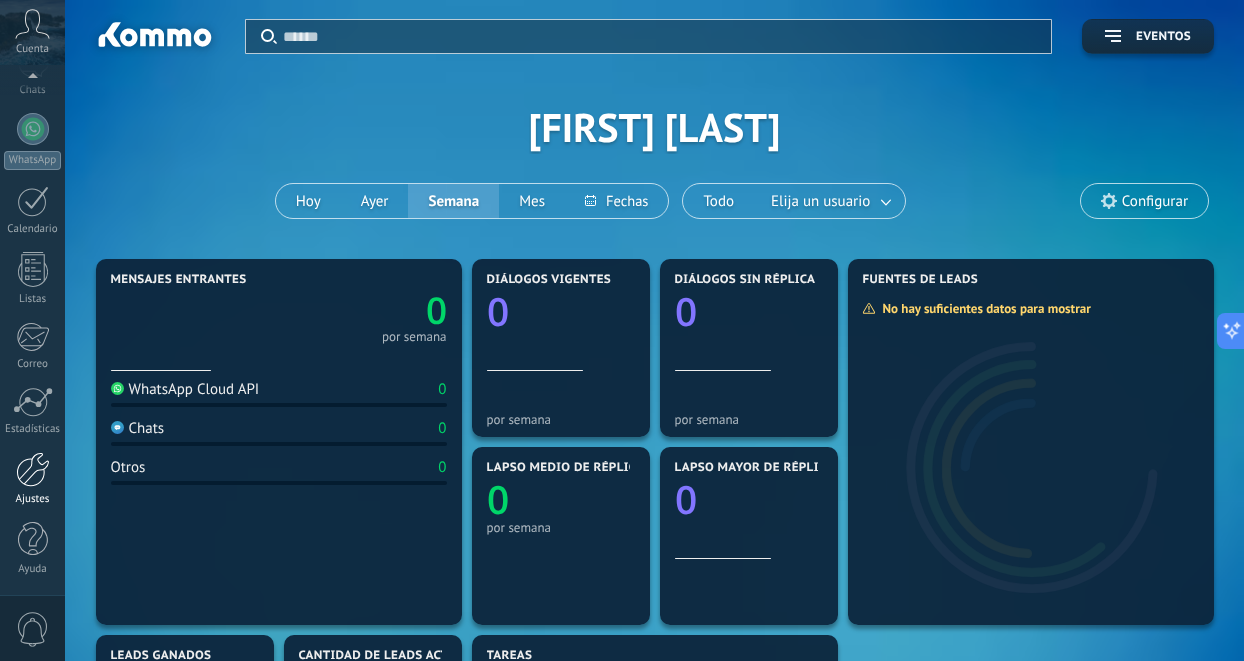 click at bounding box center (33, 469) 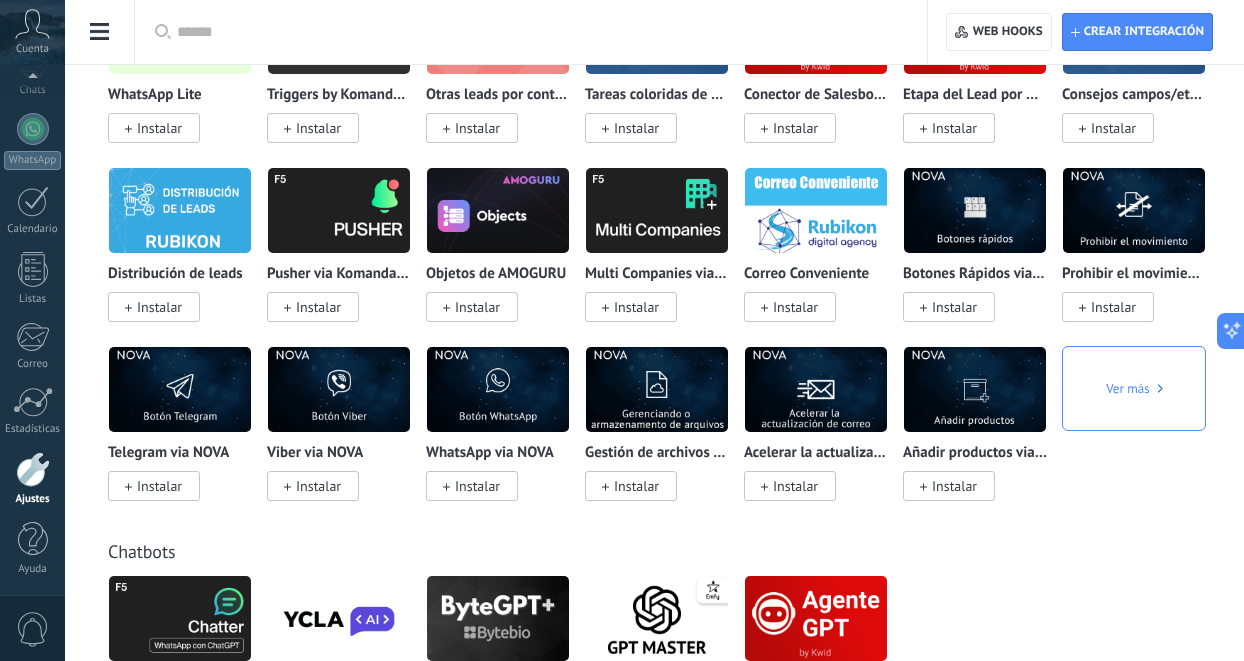 scroll, scrollTop: 4144, scrollLeft: 0, axis: vertical 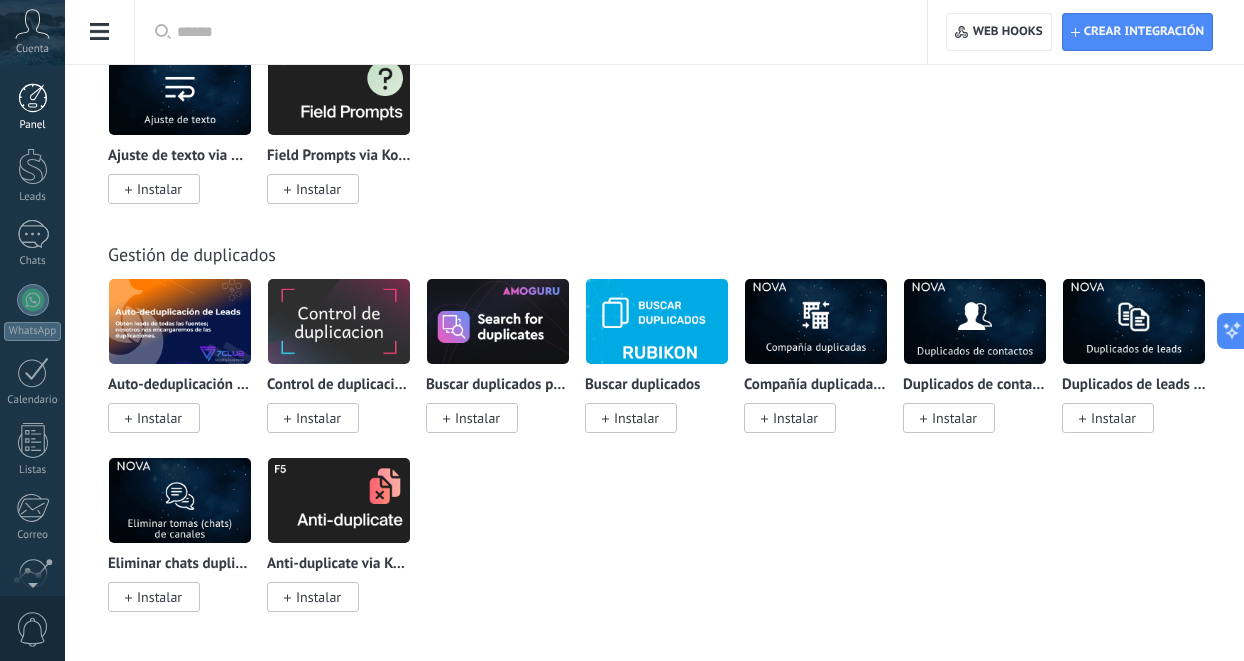 click at bounding box center [33, 98] 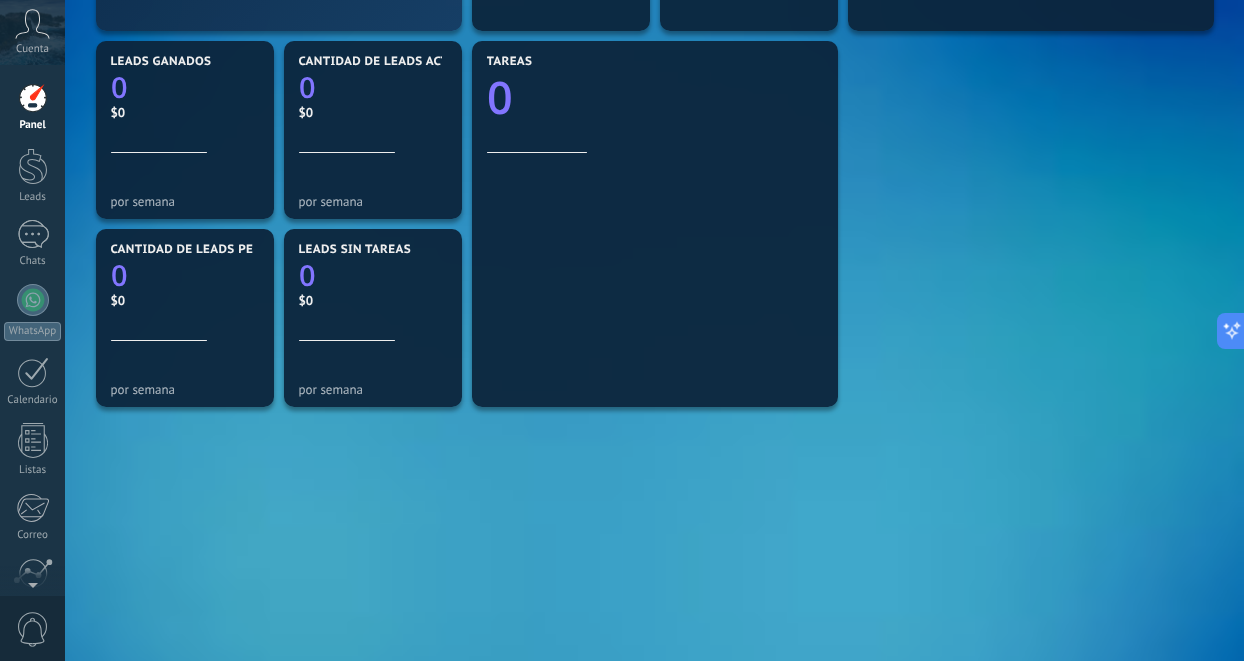 scroll, scrollTop: 0, scrollLeft: 0, axis: both 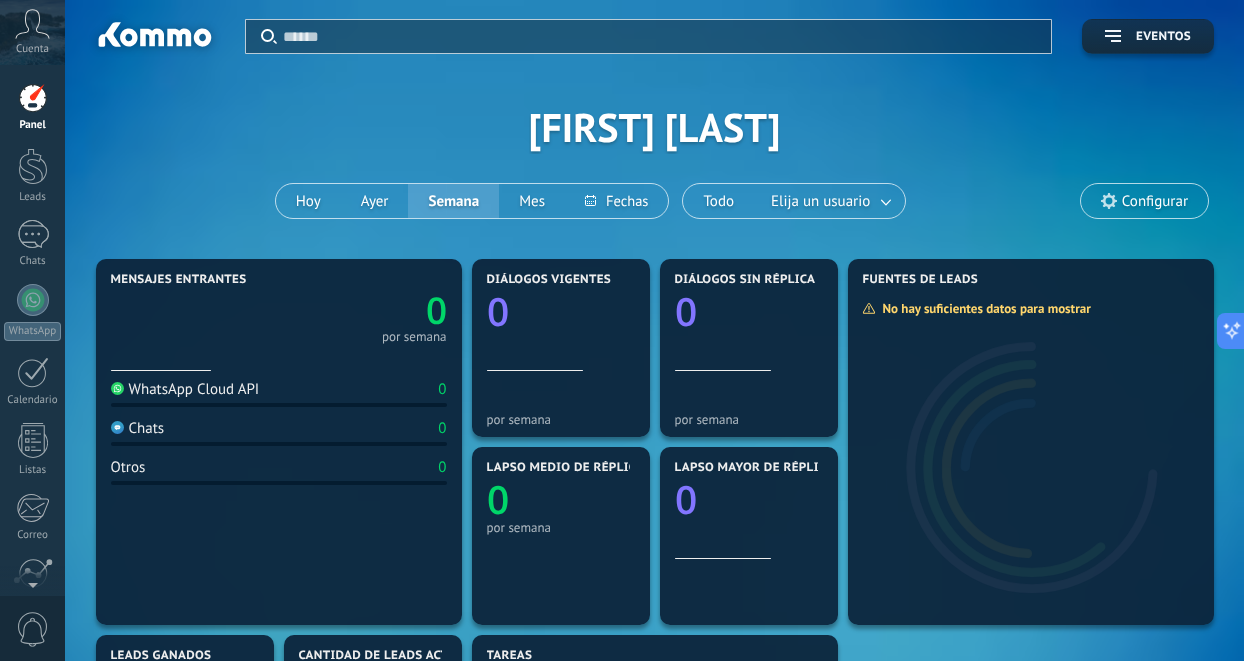 click on "Cuenta" at bounding box center (32, 32) 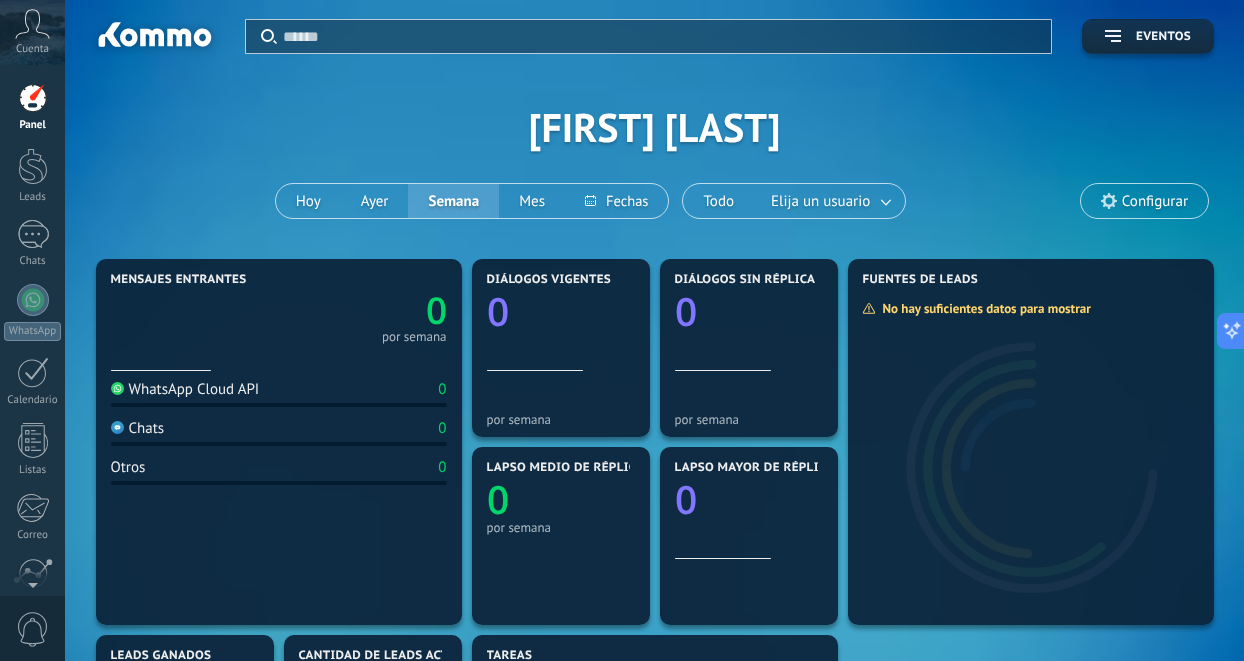 click on "Configurar" at bounding box center [1155, 201] 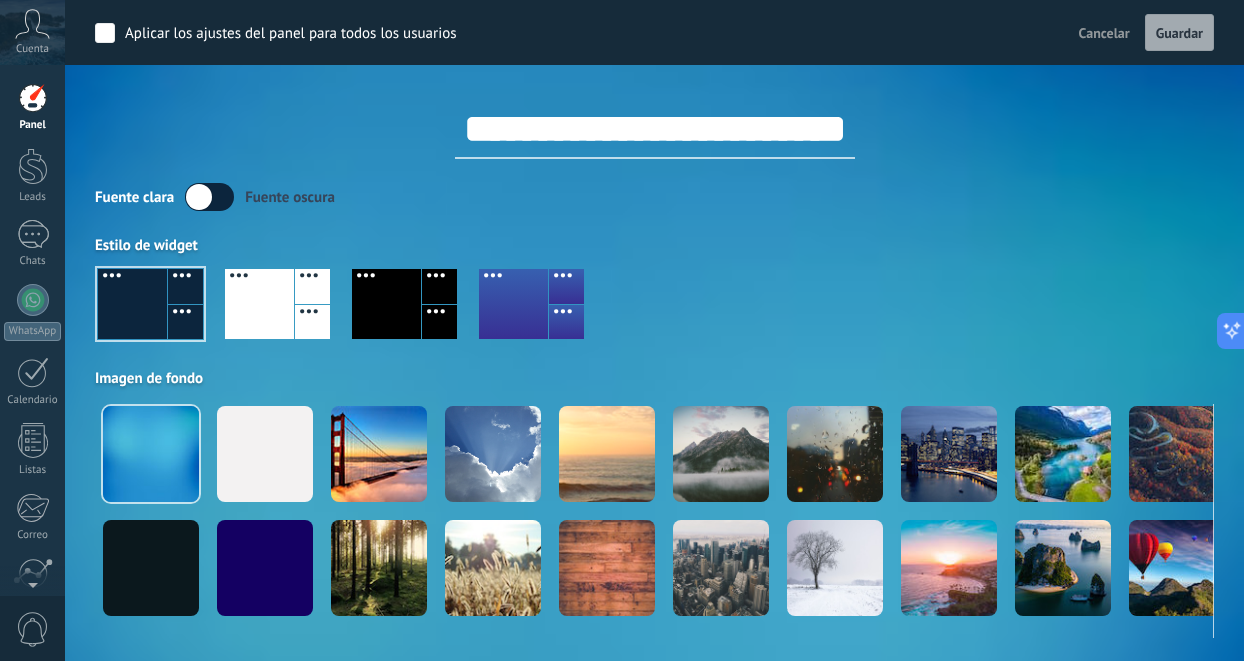 scroll, scrollTop: 0, scrollLeft: 0, axis: both 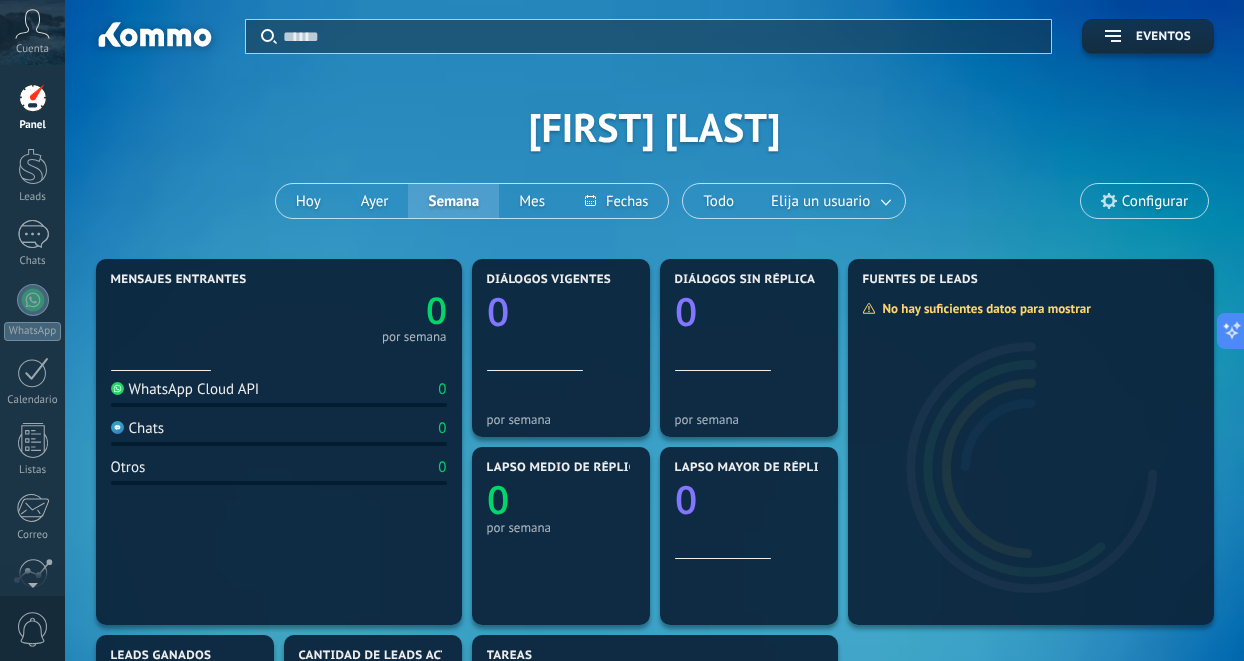 click at bounding box center [32, 24] 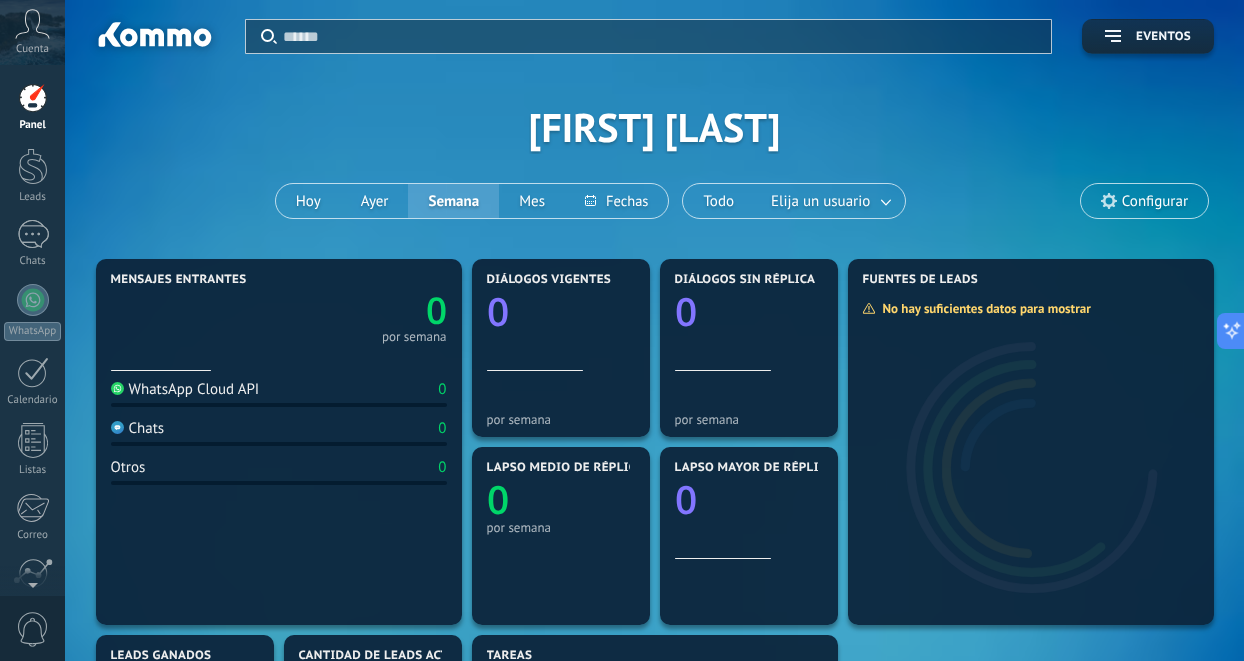 click at bounding box center [33, 98] 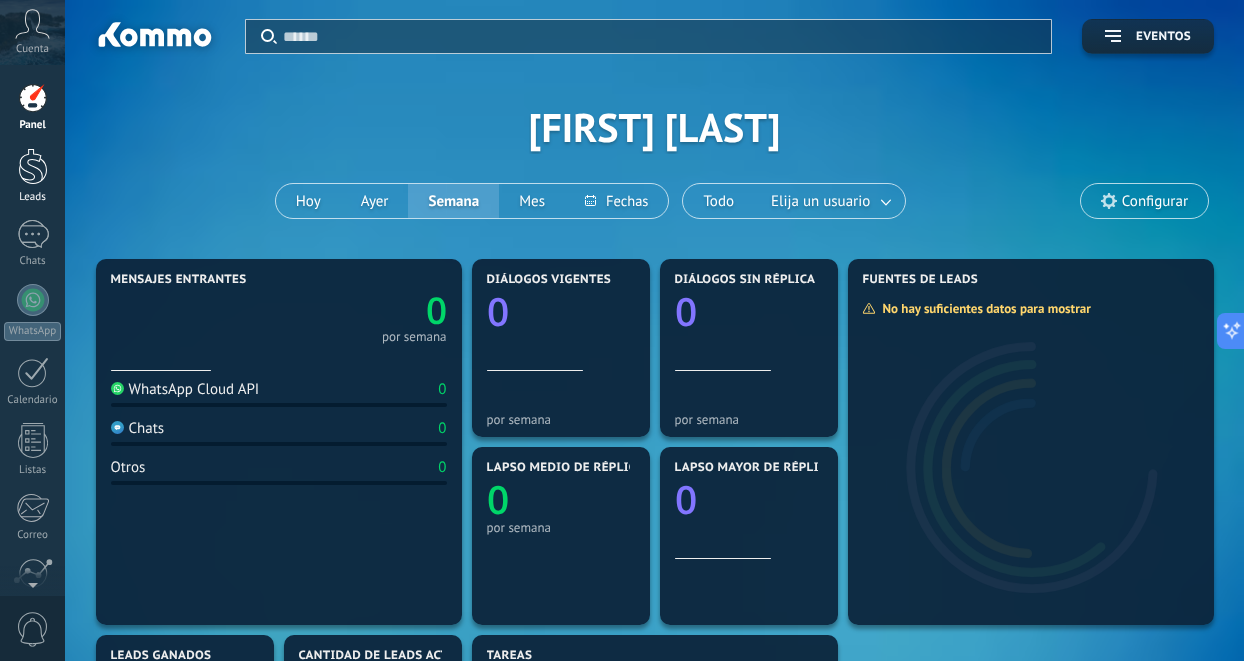 click at bounding box center [33, 166] 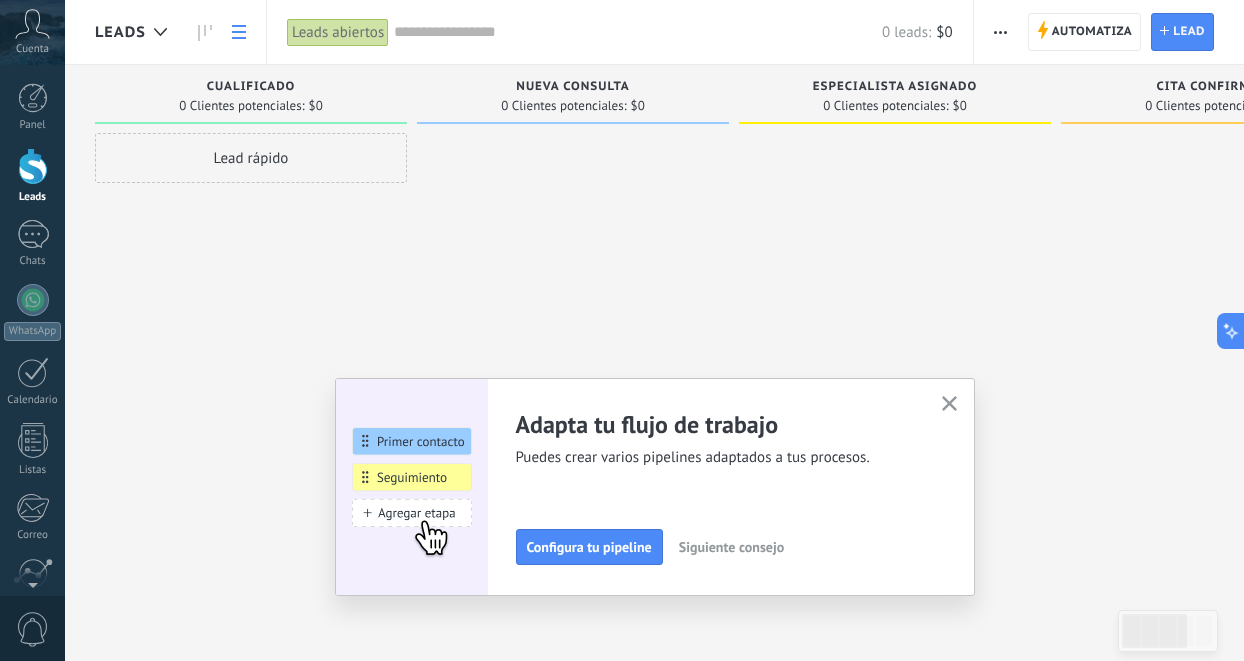 click at bounding box center (239, 32) 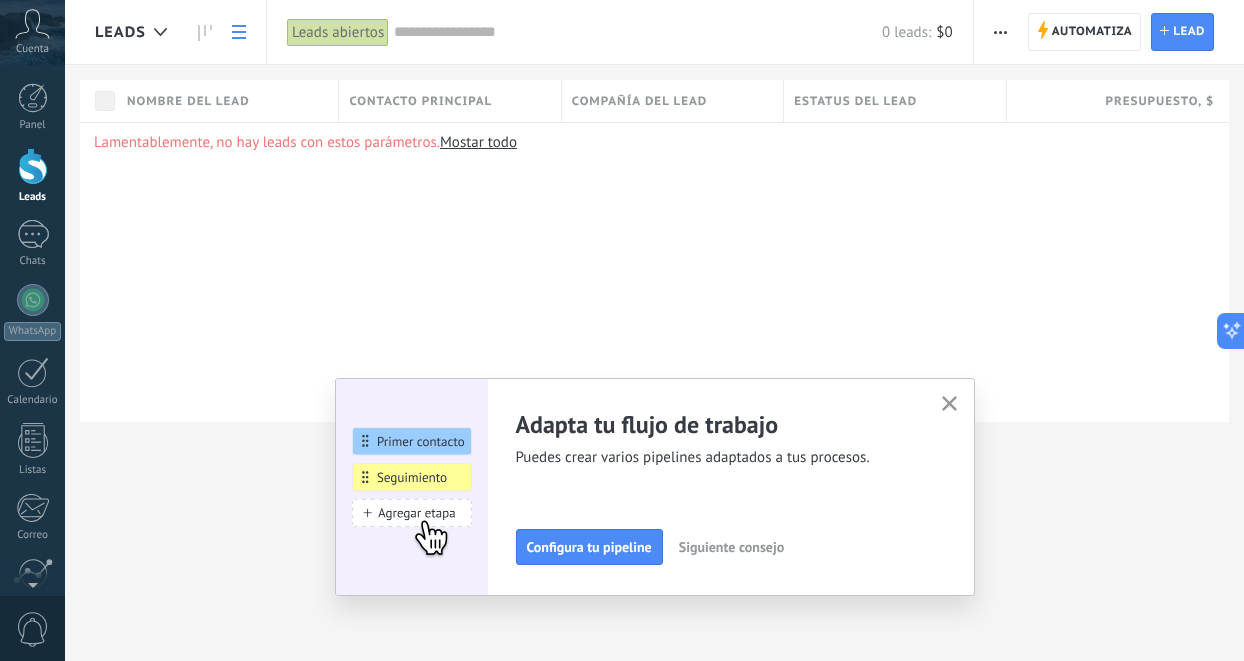 click at bounding box center [239, 32] 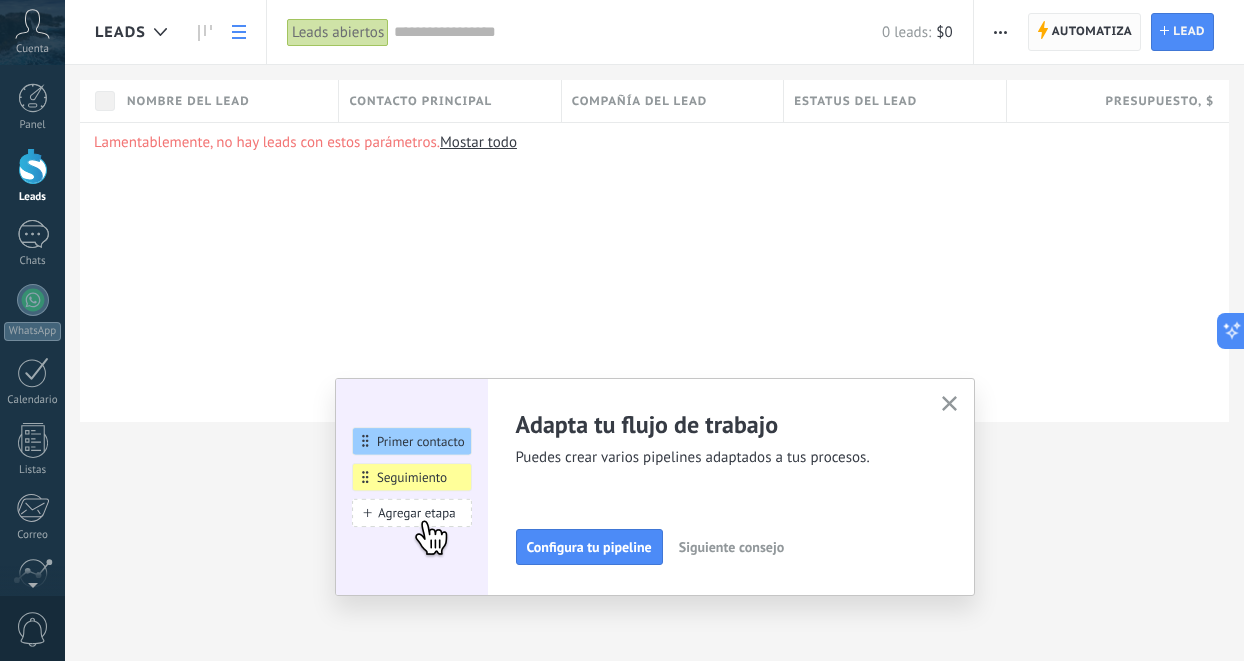 click on "Automatiza" at bounding box center (1092, 32) 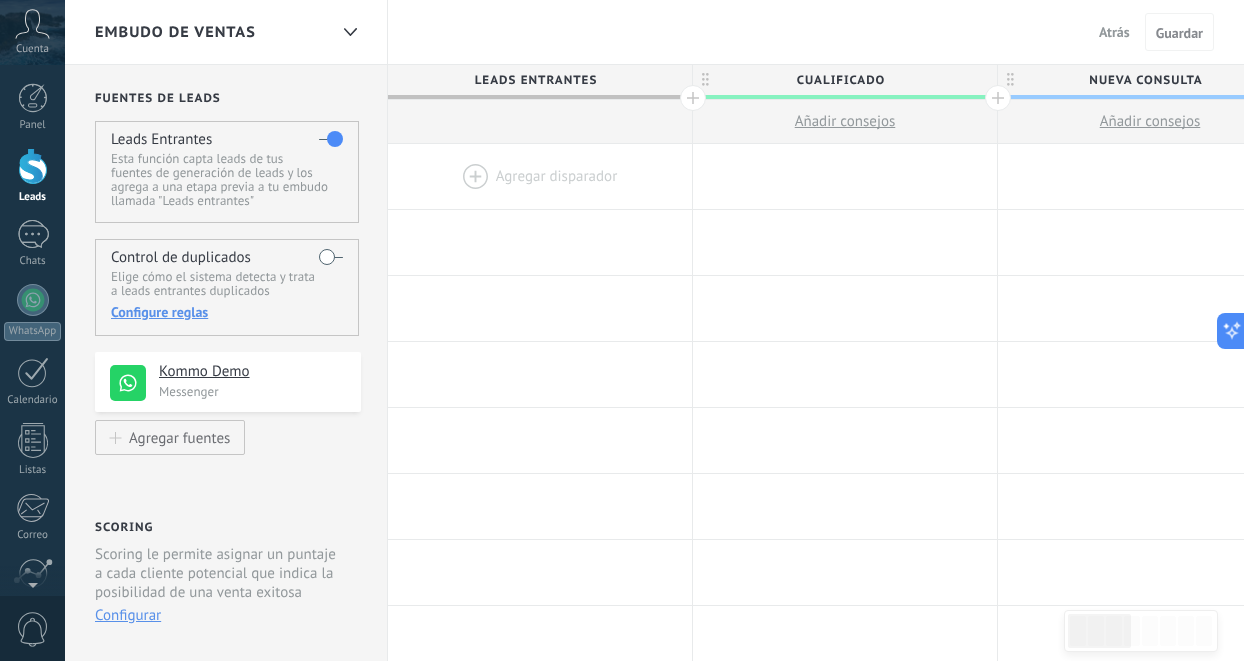 click on "Kommo Demo" at bounding box center [252, 372] 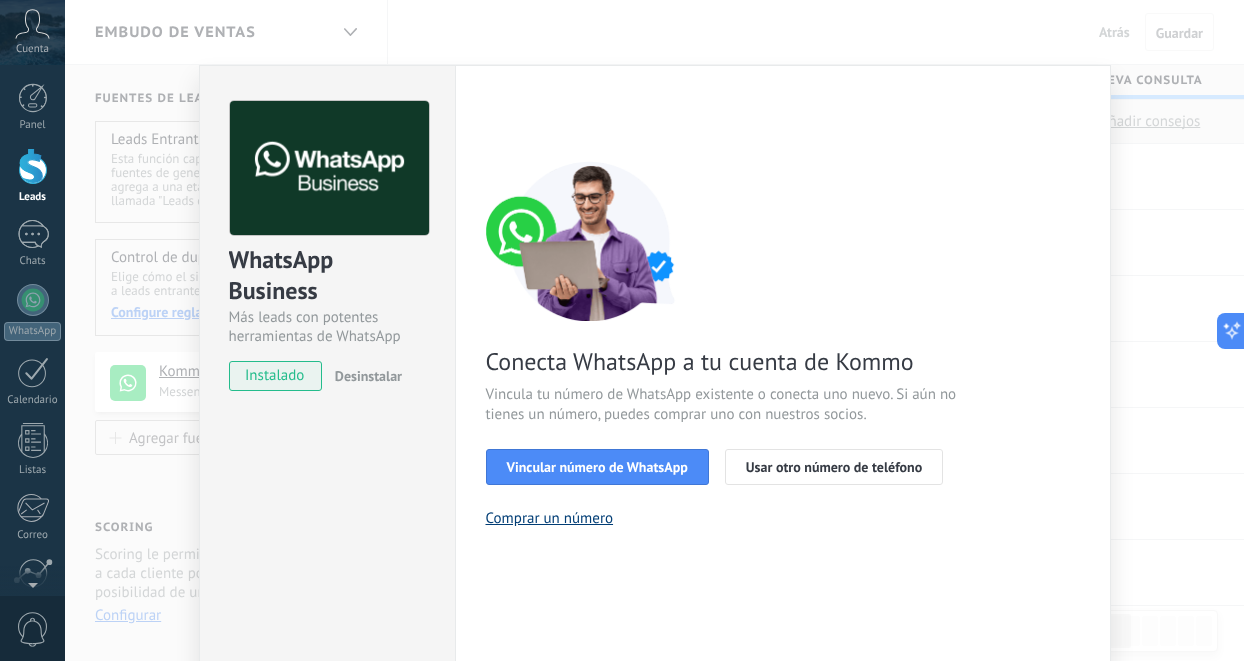 click on "Comprar un número" at bounding box center (550, 518) 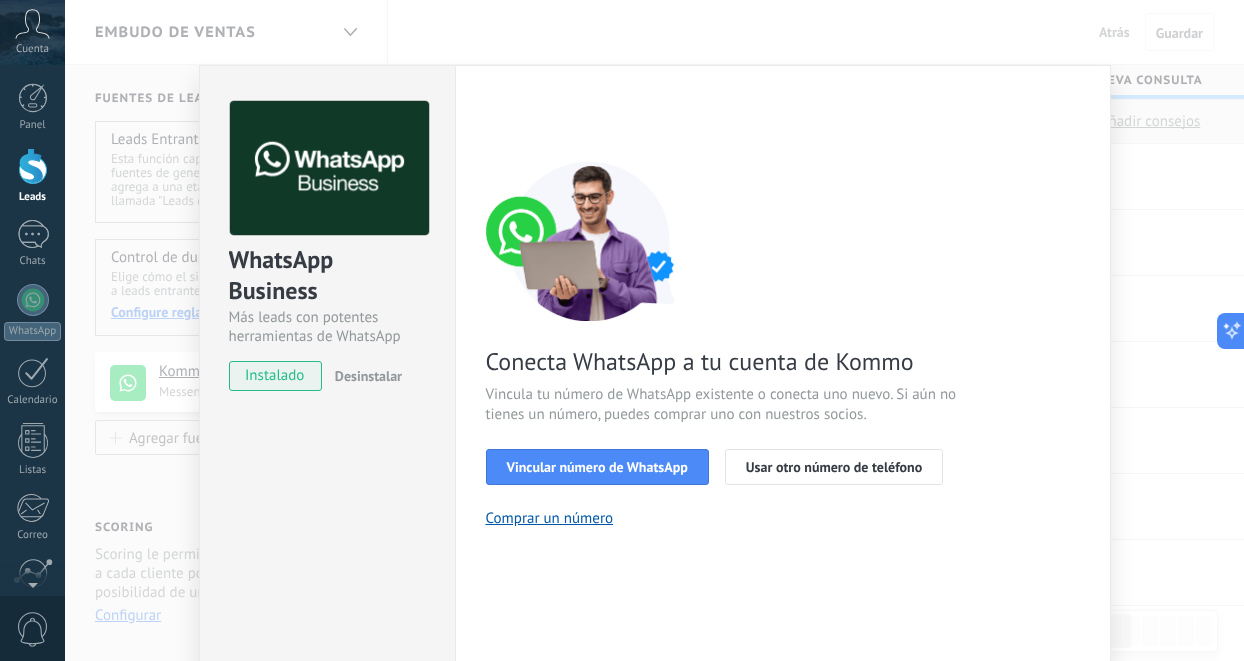click on "WhatsApp Business Más leads con potentes herramientas de WhatsApp instalado Desinstalar ¿Quieres probar la integración primero?   Escanea el código QR   para ver cómo funciona. Configuraciones Autorizaciones Esta pestaña registra a los usuarios que han concedido acceso a las integración a esta cuenta. Si deseas remover la posibilidad que un usuario pueda enviar solicitudes a la cuenta en nombre de esta integración, puedes revocar el acceso. Si el acceso a todos los usuarios es revocado, la integración dejará de funcionar. Esta aplicacion está instalada, pero nadie le ha dado acceso aun. WhatsApp Cloud API más _:  Guardar   Volver 1 Seleccionar aplicación 2 Conectar Facebook  3 Finalizar configuración Conecta WhatsApp a tu cuenta de Kommo Vincula tu número de WhatsApp existente o conecta uno nuevo. Si aún no tienes un número, puedes comprar uno con nuestros socios. Vincular número de WhatsApp Usar otro número de teléfono Comprar un número ¿Necesitas ayuda?" at bounding box center (654, 330) 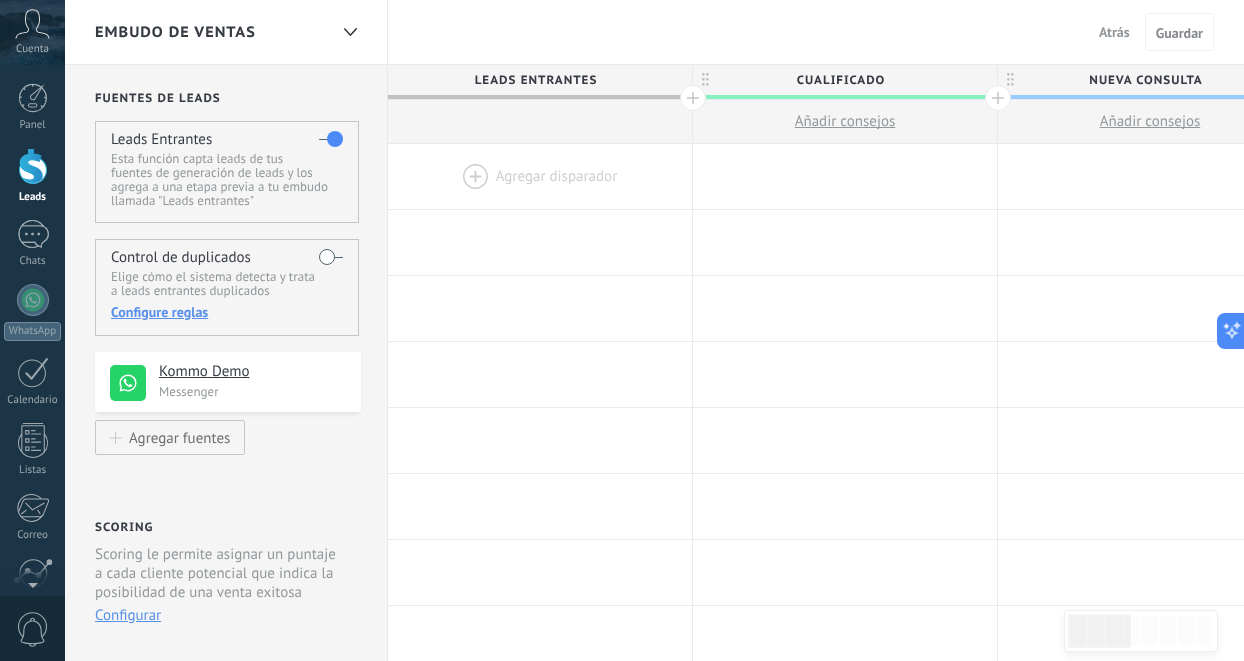click on "Atrás" at bounding box center (1114, 32) 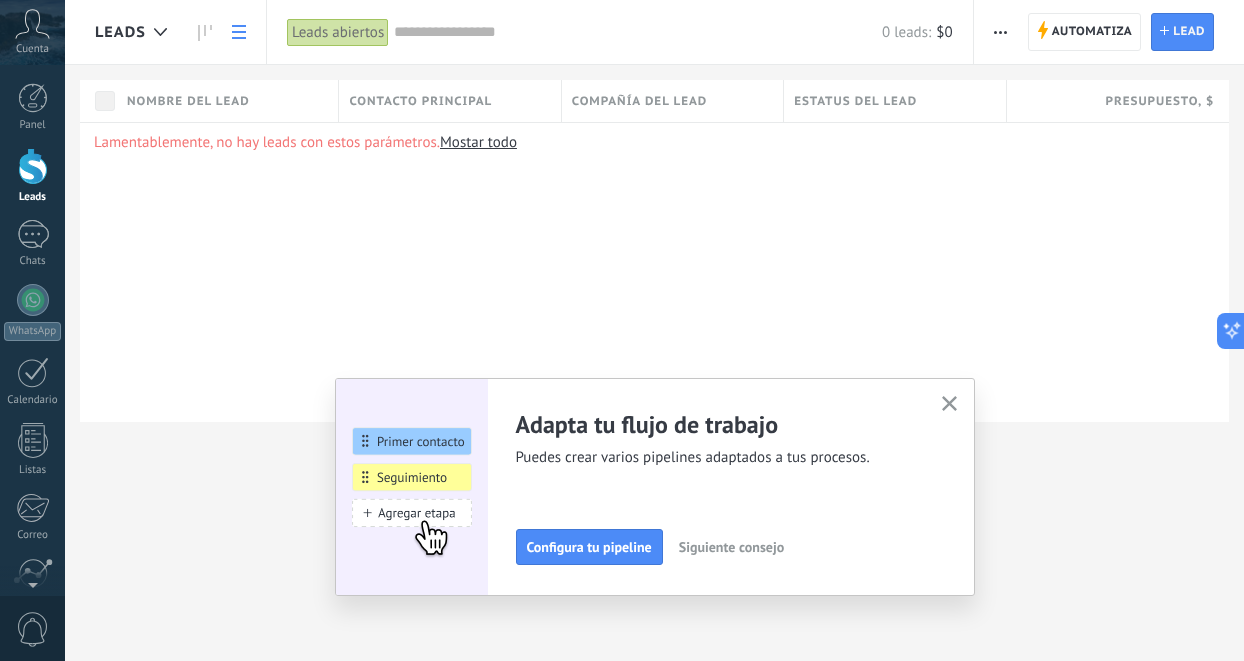 click at bounding box center [239, 32] 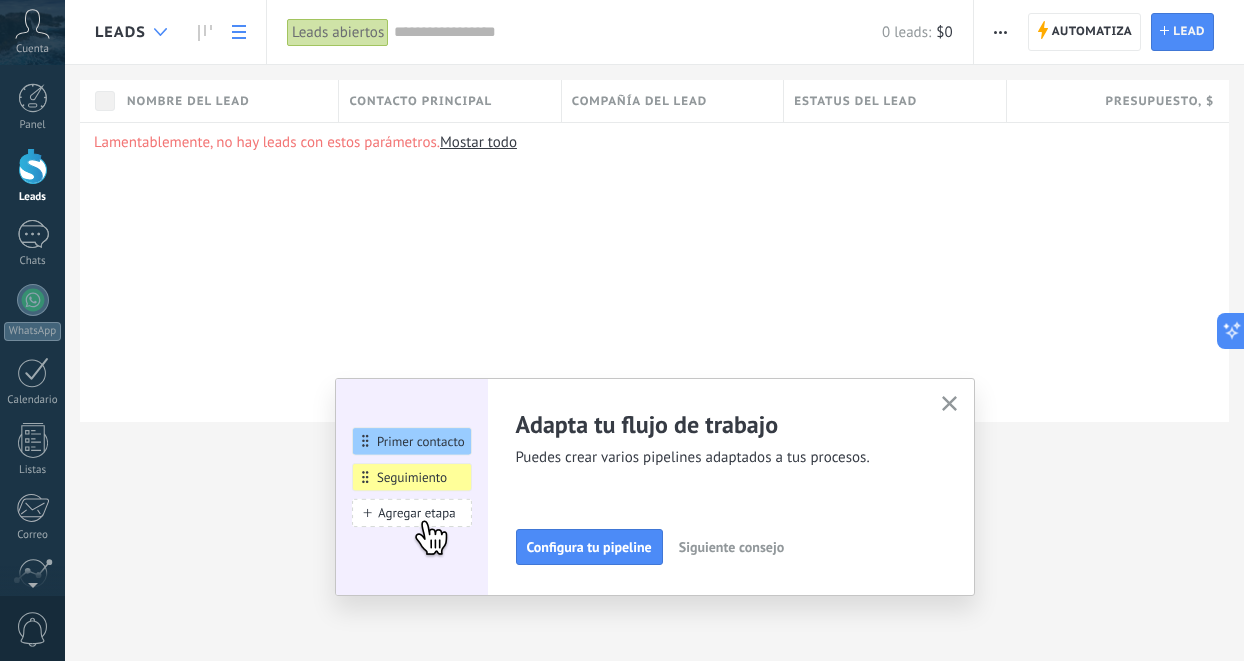click at bounding box center [160, 32] 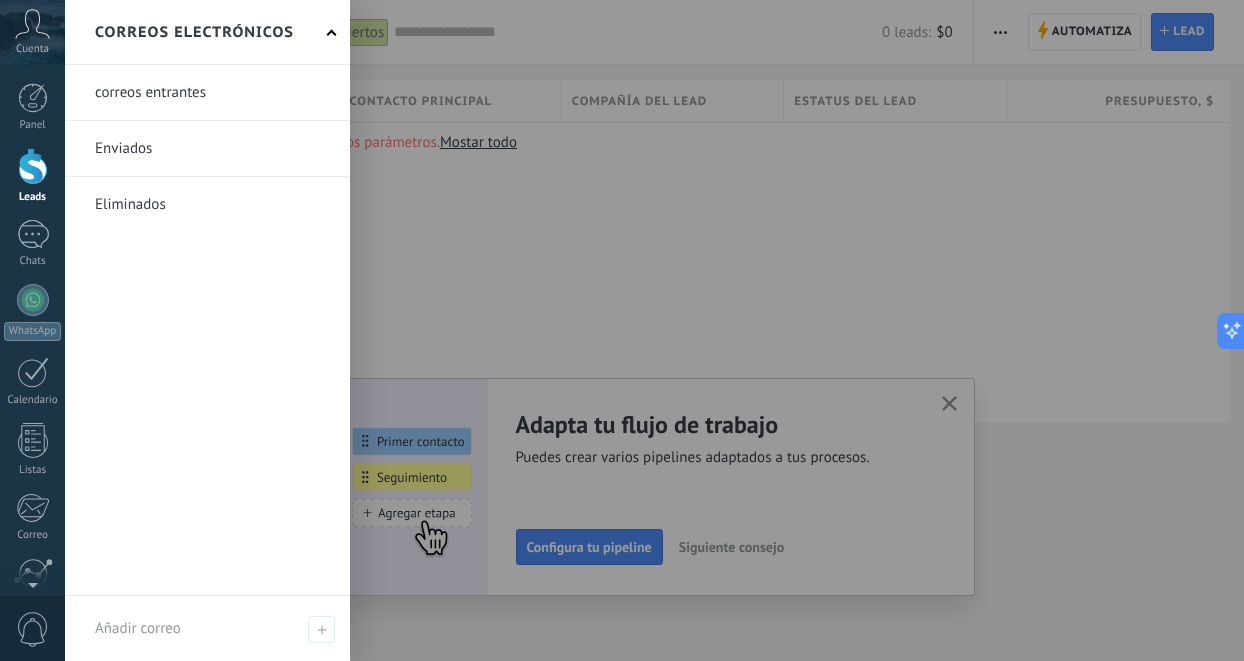 click on "Correos electrónicos" at bounding box center (207, 32) 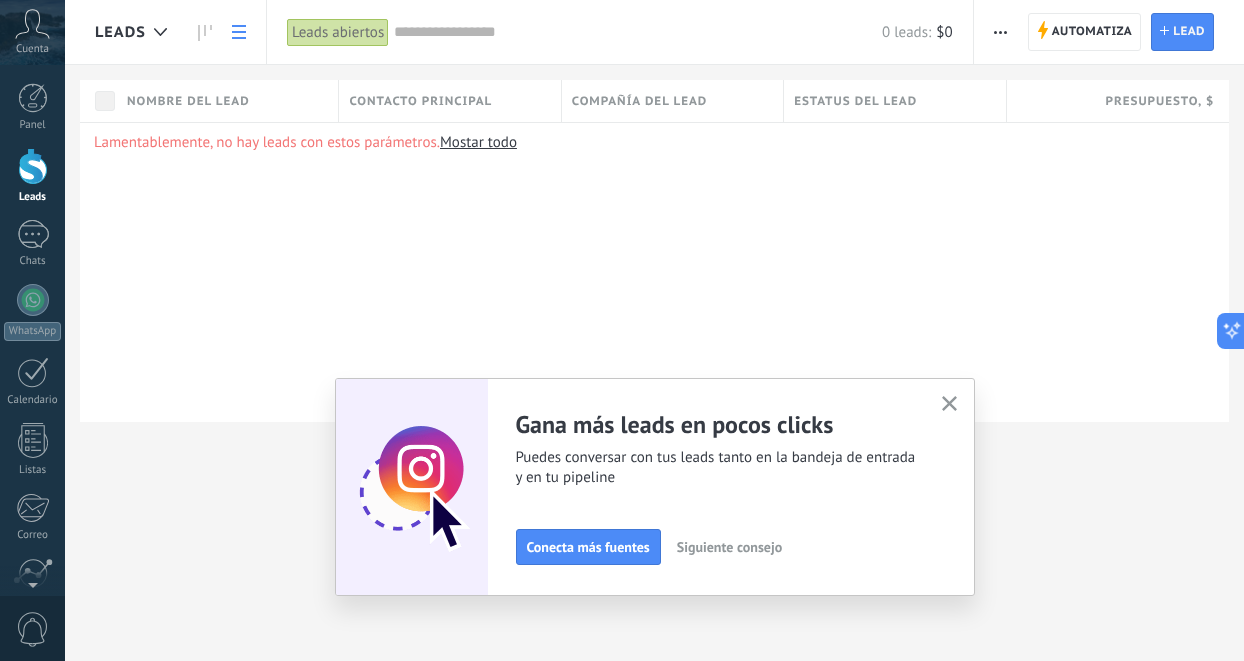 click at bounding box center [1000, 32] 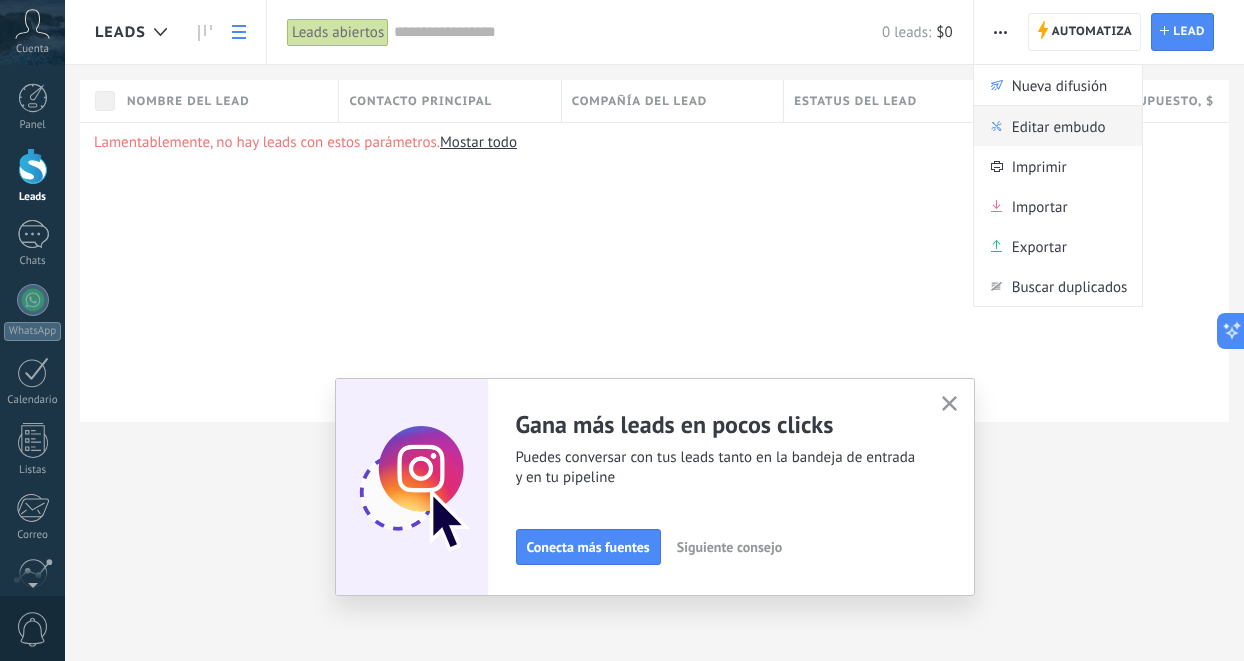 click on "Editar embudo" at bounding box center [1059, 126] 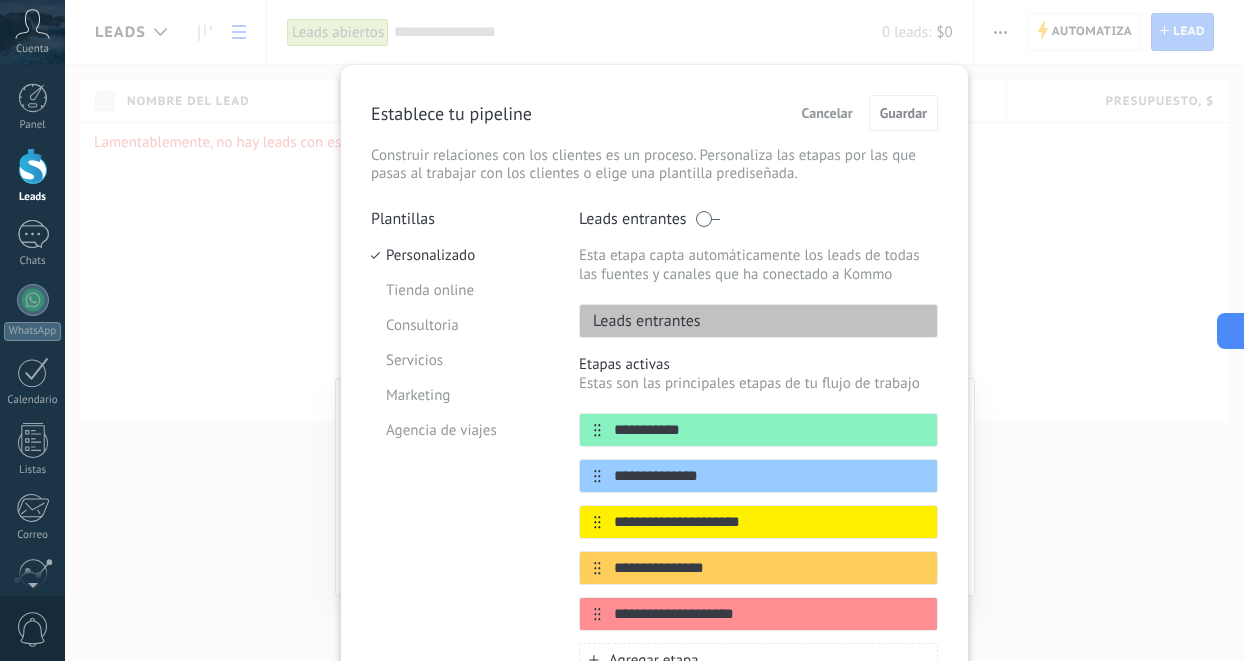 scroll, scrollTop: 0, scrollLeft: 0, axis: both 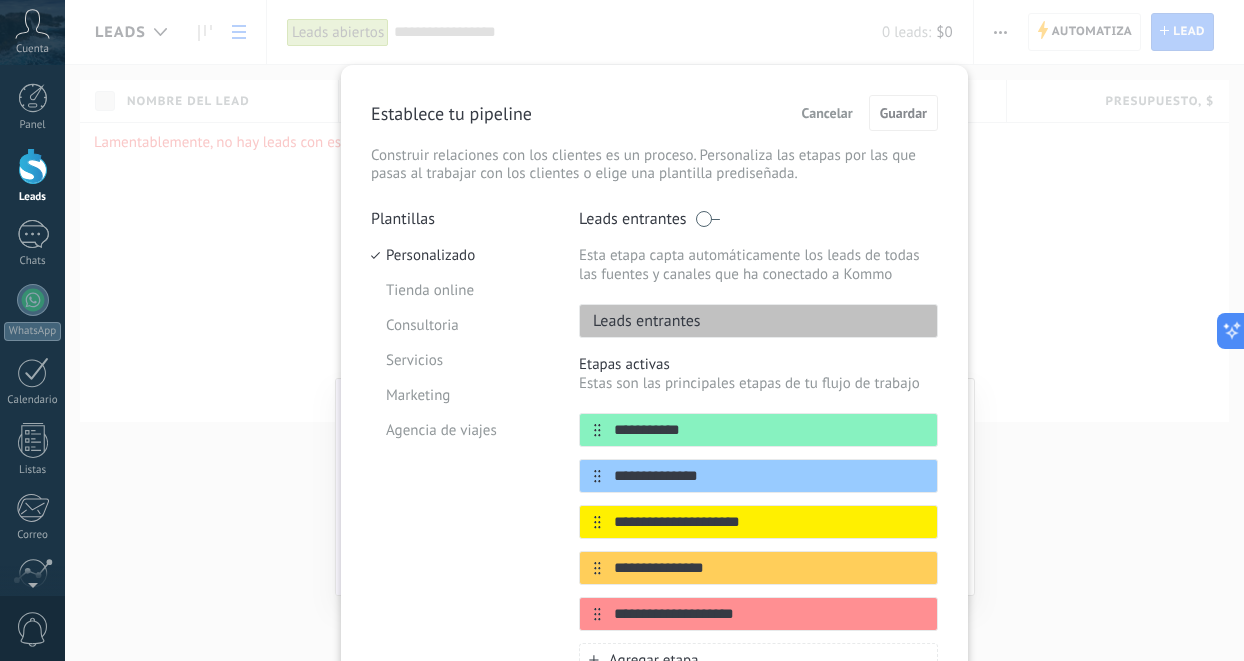 click on "Cancelar" at bounding box center [827, 113] 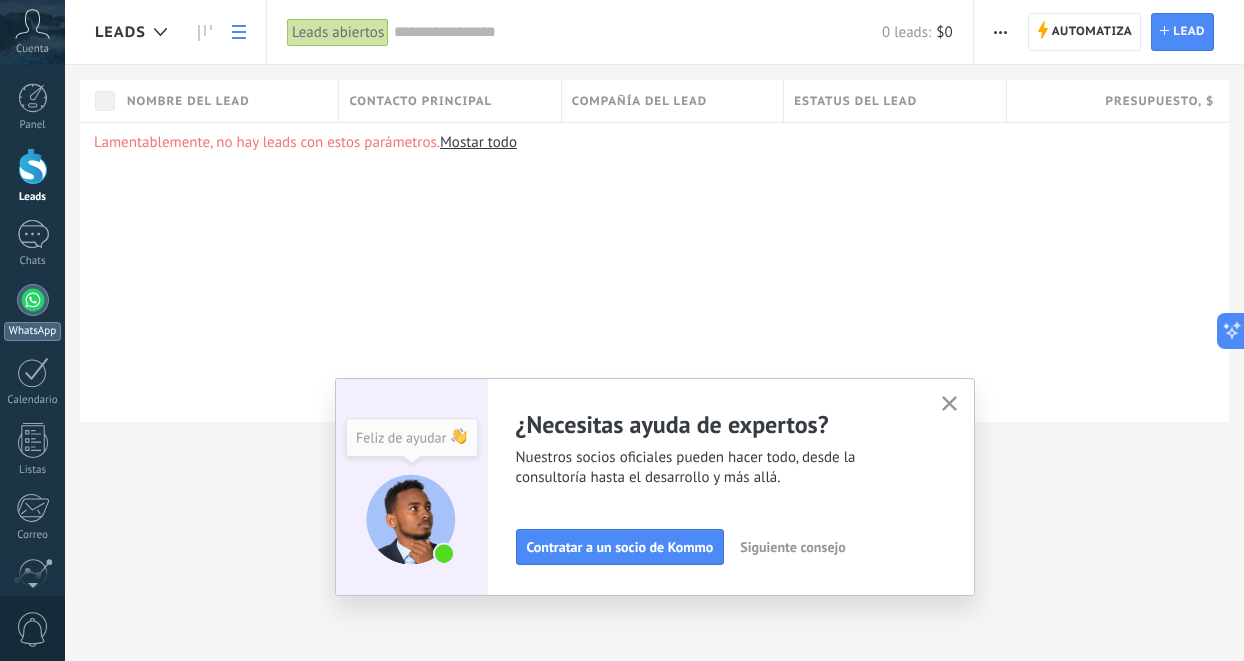 click at bounding box center (33, 300) 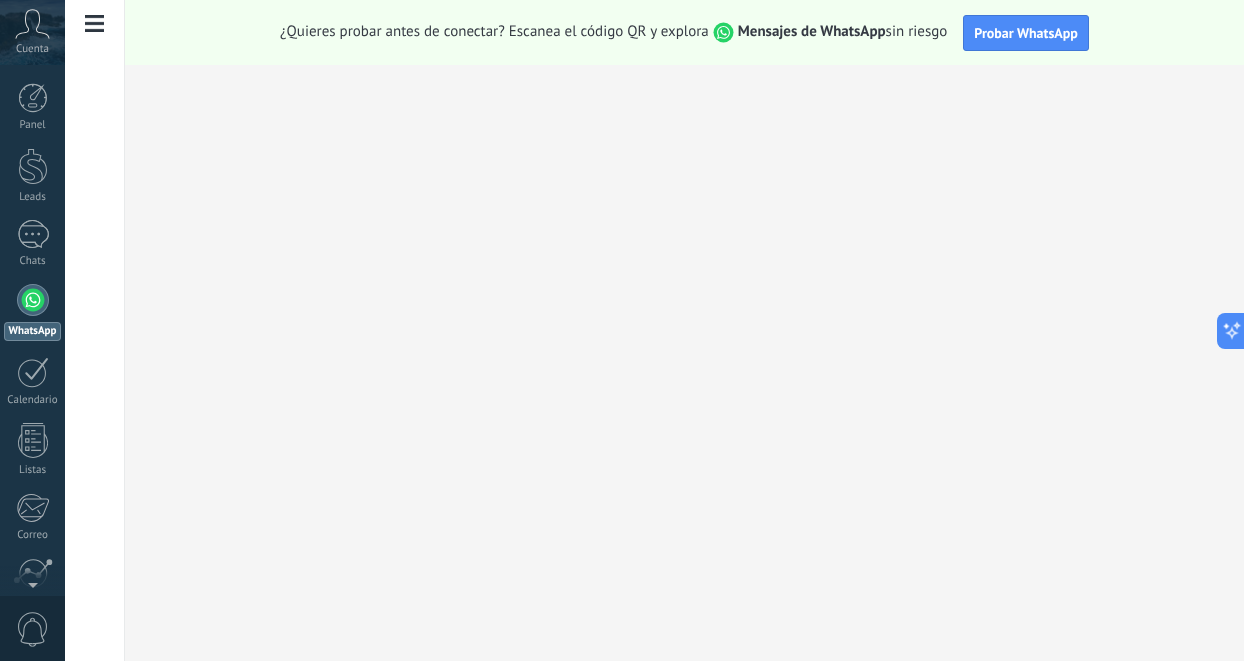 click at bounding box center (95, 24) 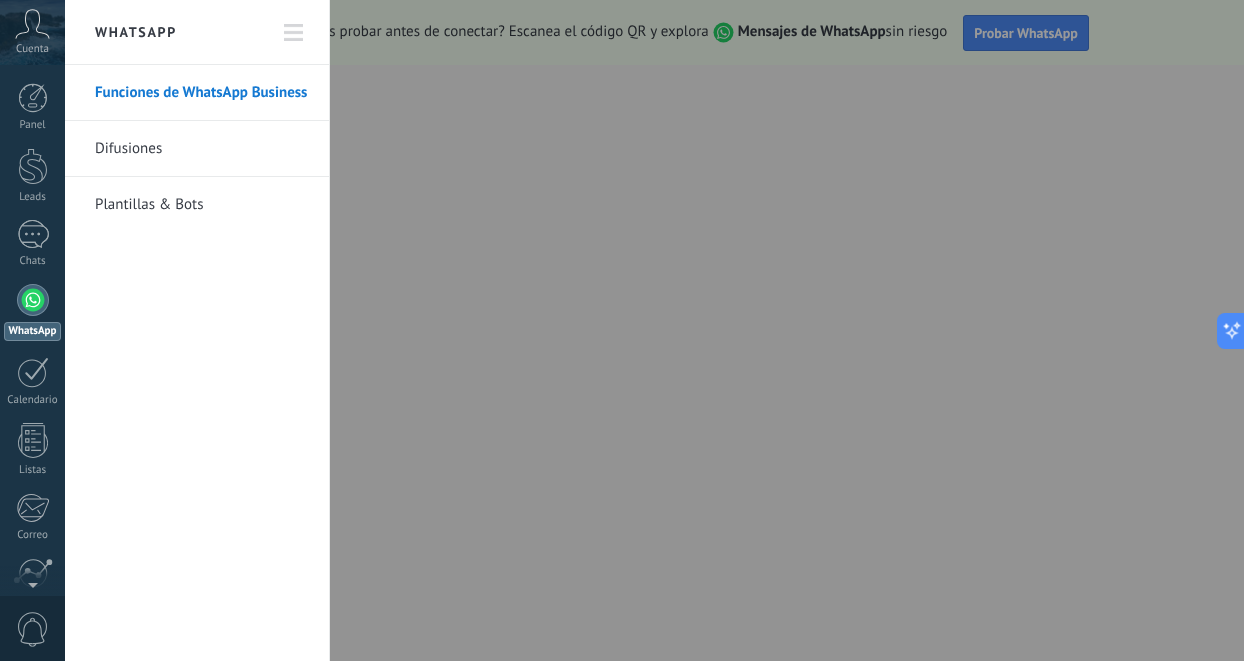 click on "Funciones de WhatsApp Business" at bounding box center (202, 93) 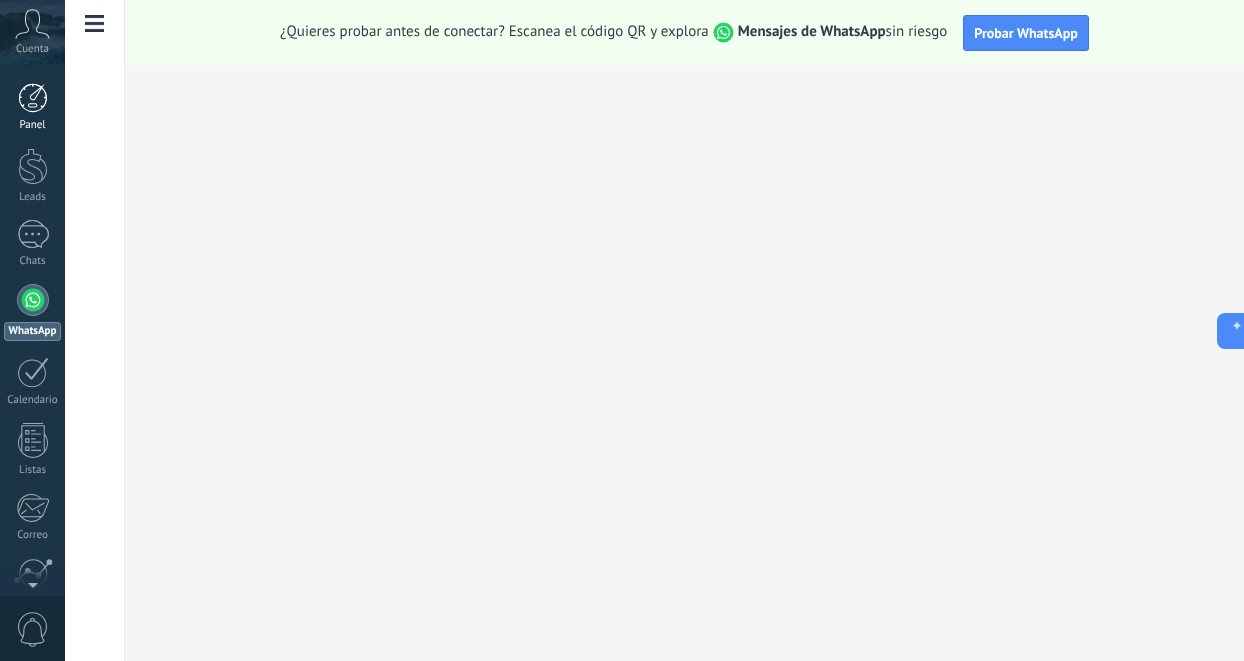 click at bounding box center [33, 98] 